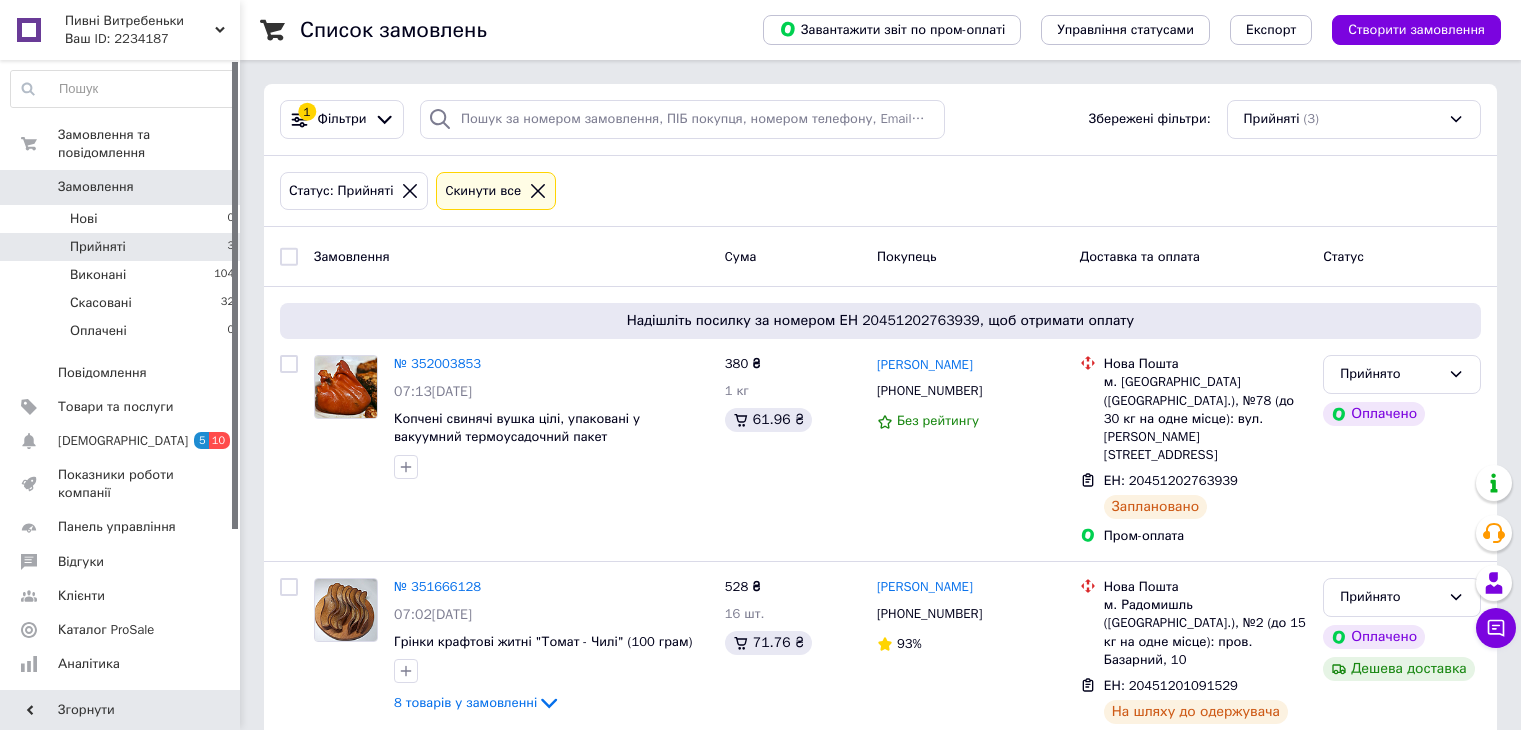 scroll, scrollTop: 192, scrollLeft: 0, axis: vertical 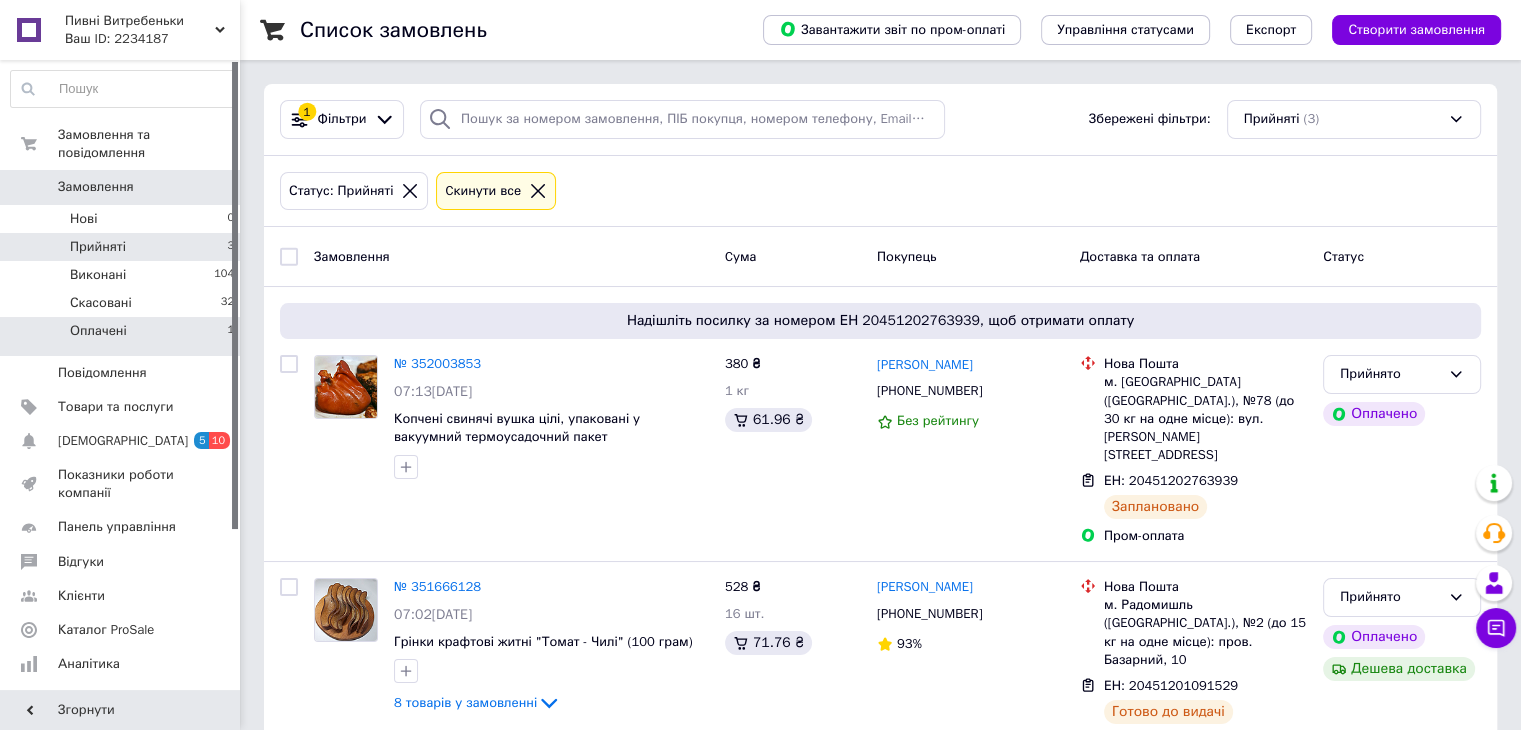 click on "Оплачені 1" at bounding box center [123, 336] 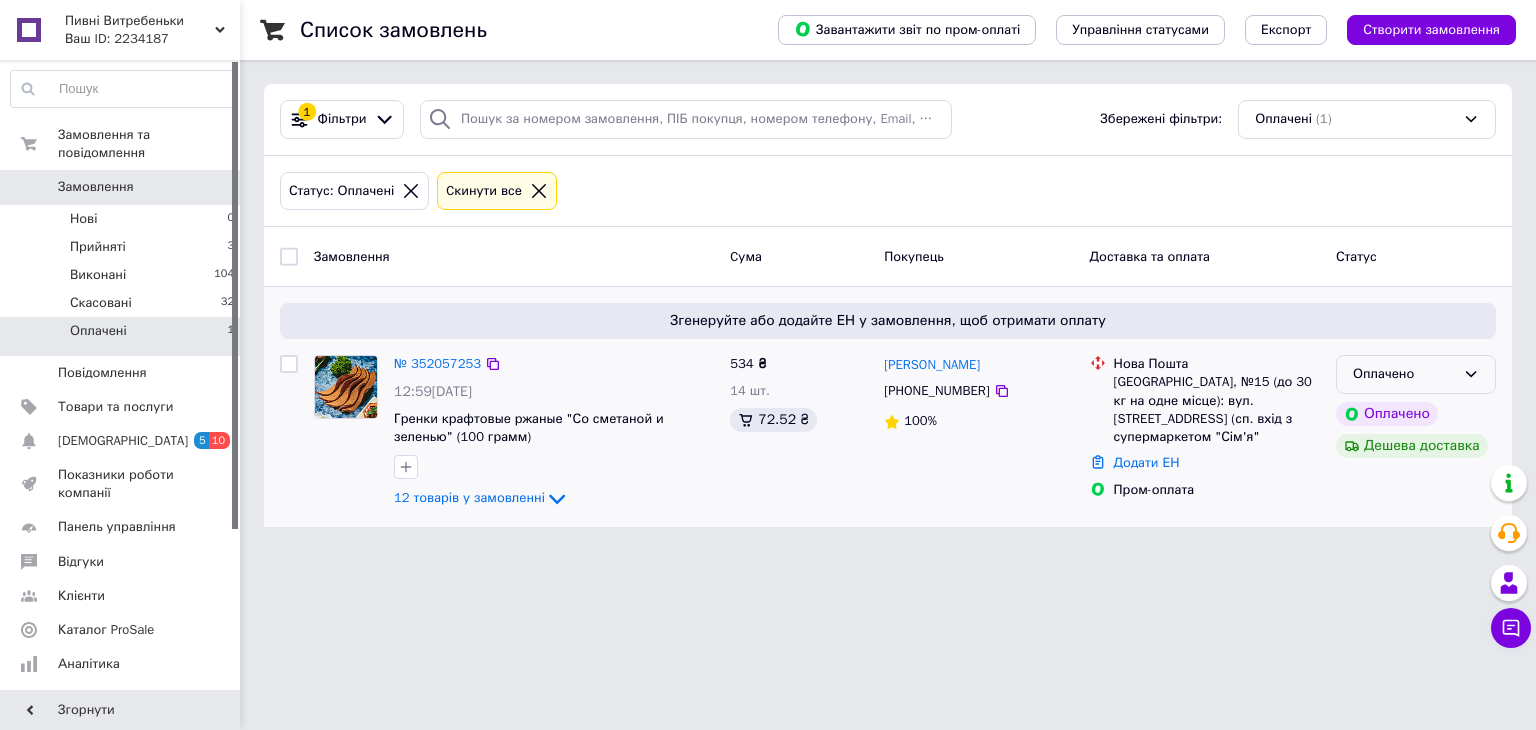 click on "Оплачено" at bounding box center (1416, 374) 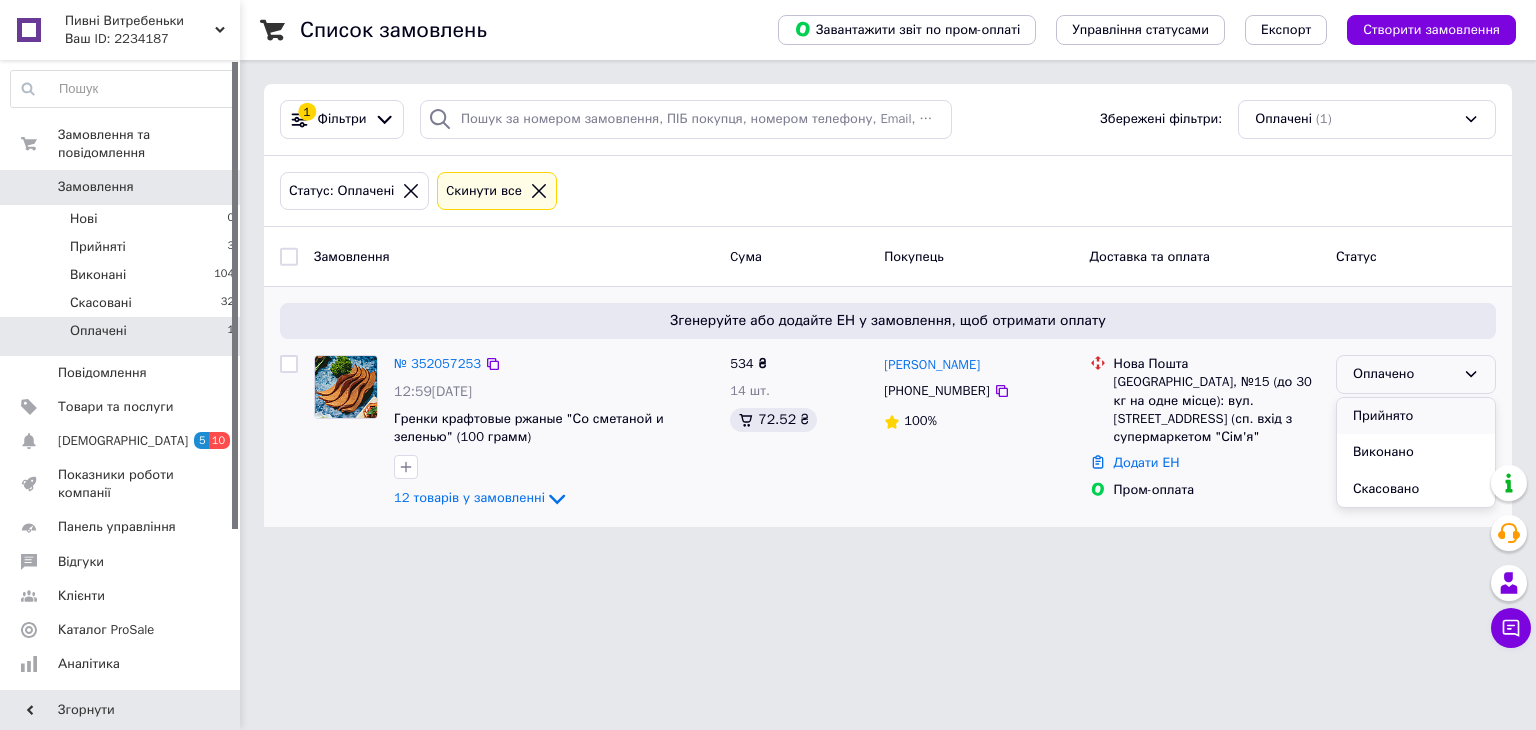 click on "Прийнято" at bounding box center (1416, 416) 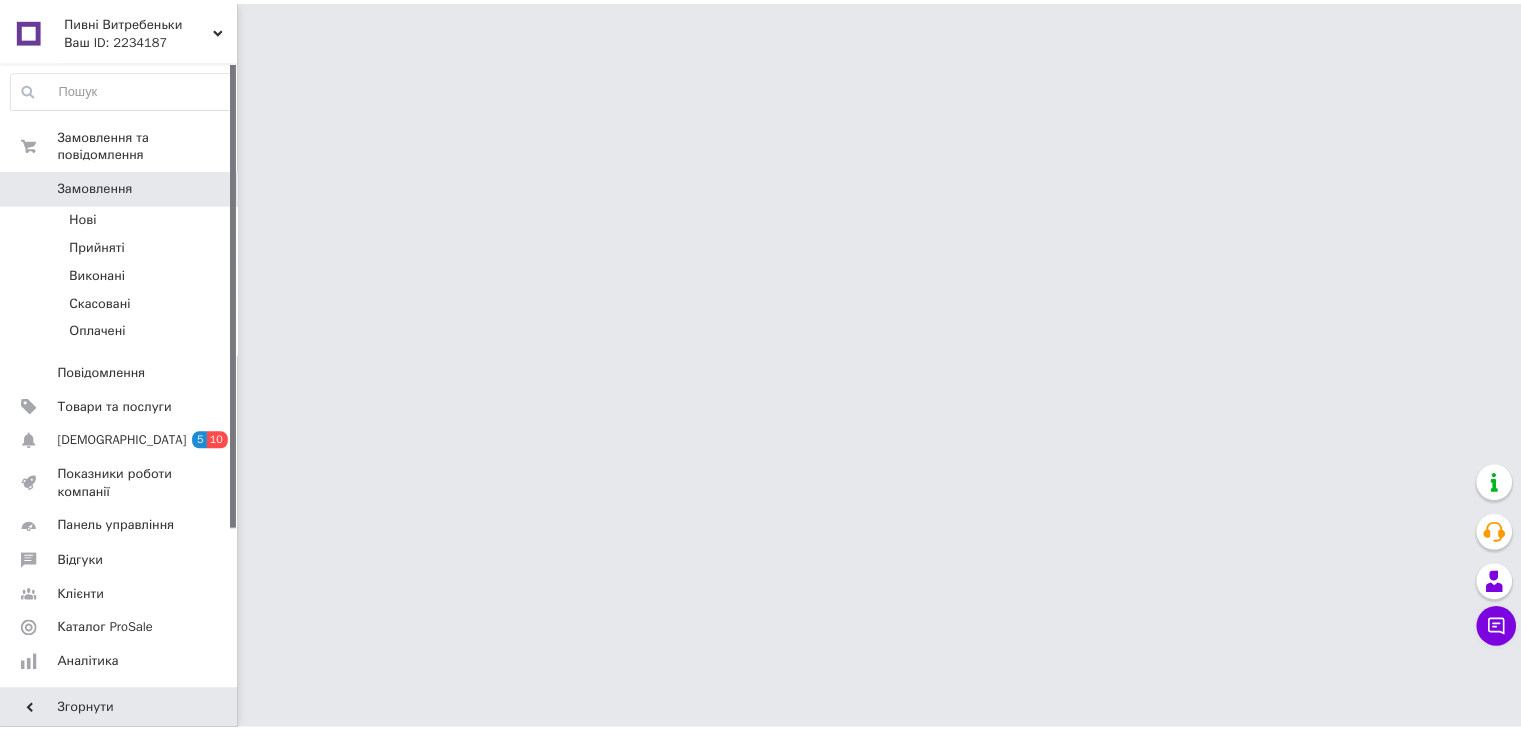 scroll, scrollTop: 0, scrollLeft: 0, axis: both 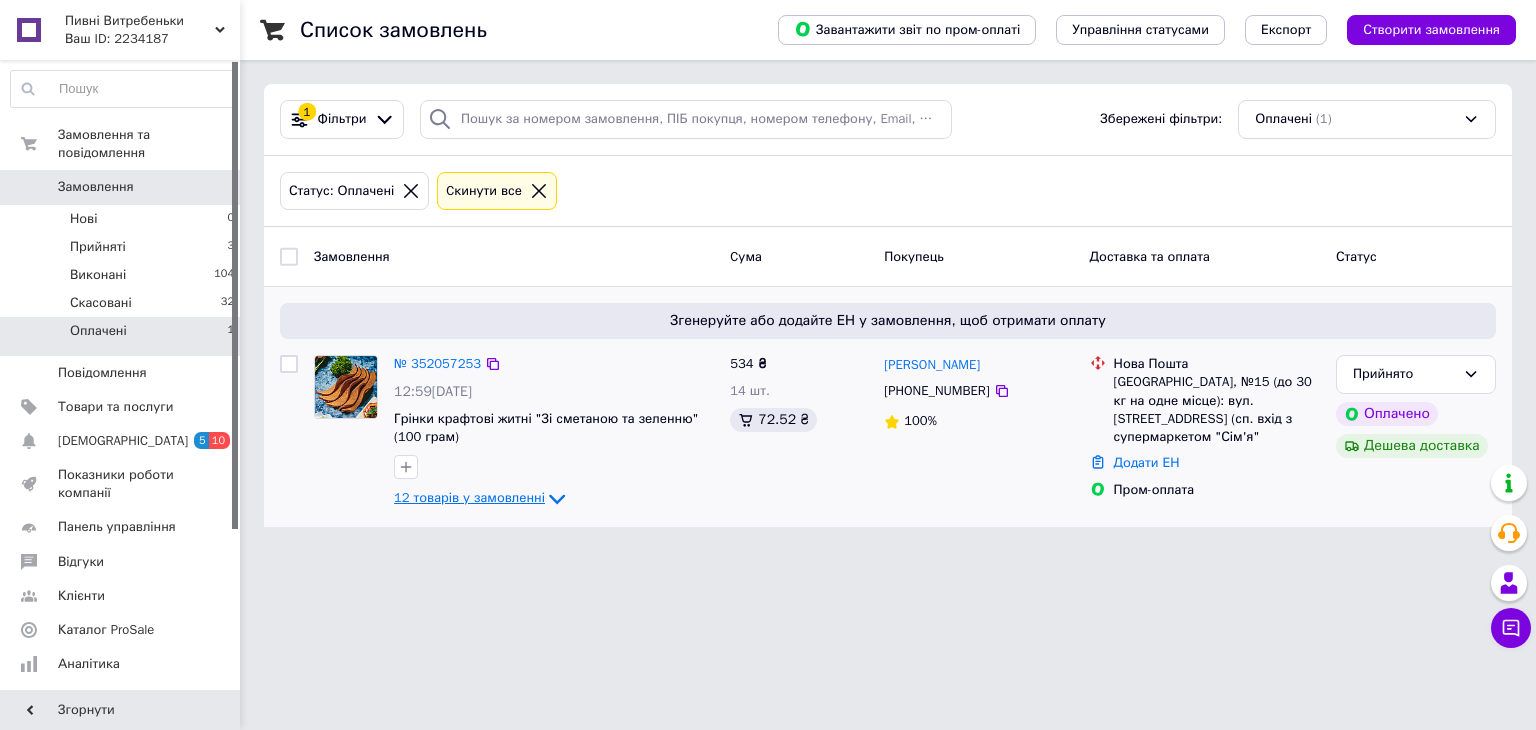 click on "12 товарів у замовленні" at bounding box center [469, 498] 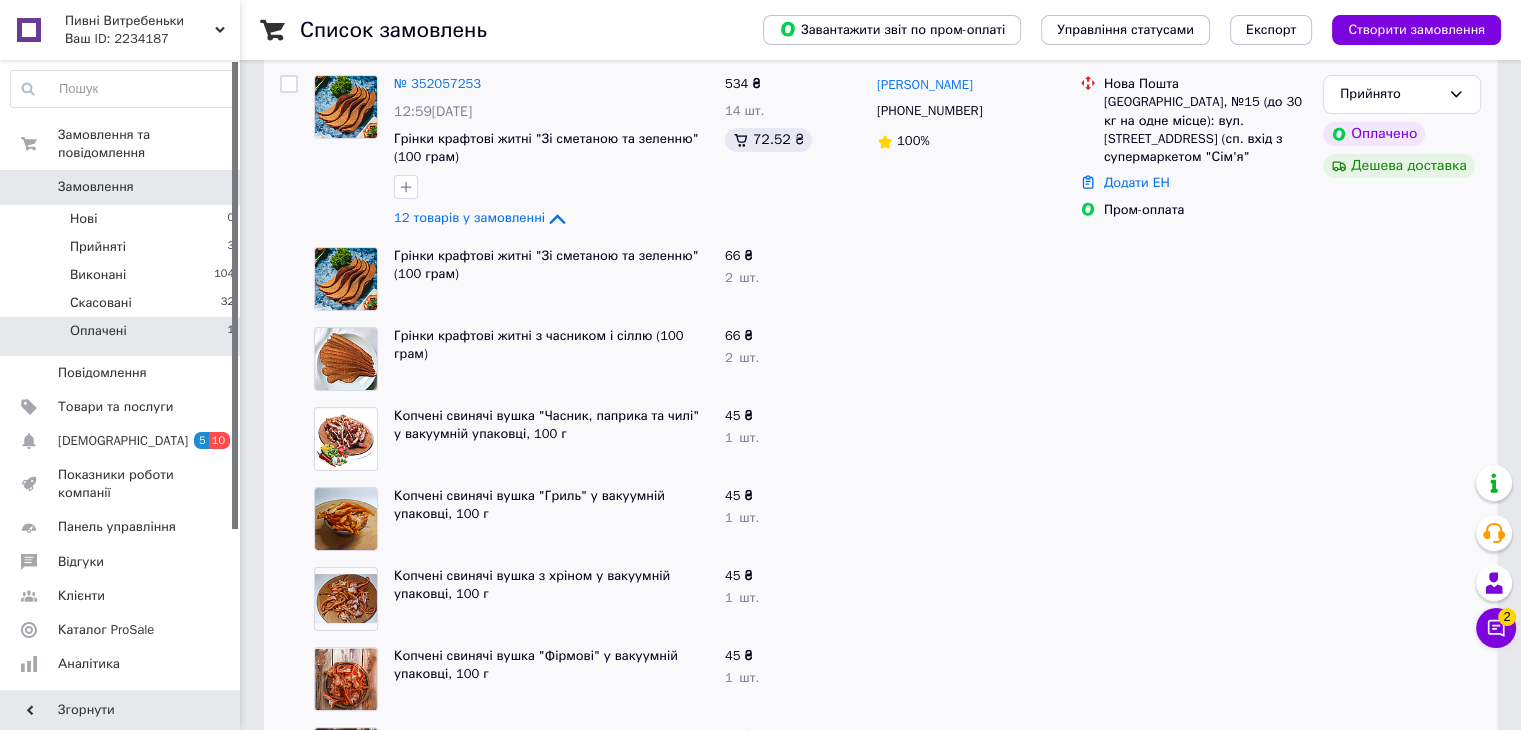 scroll, scrollTop: 280, scrollLeft: 0, axis: vertical 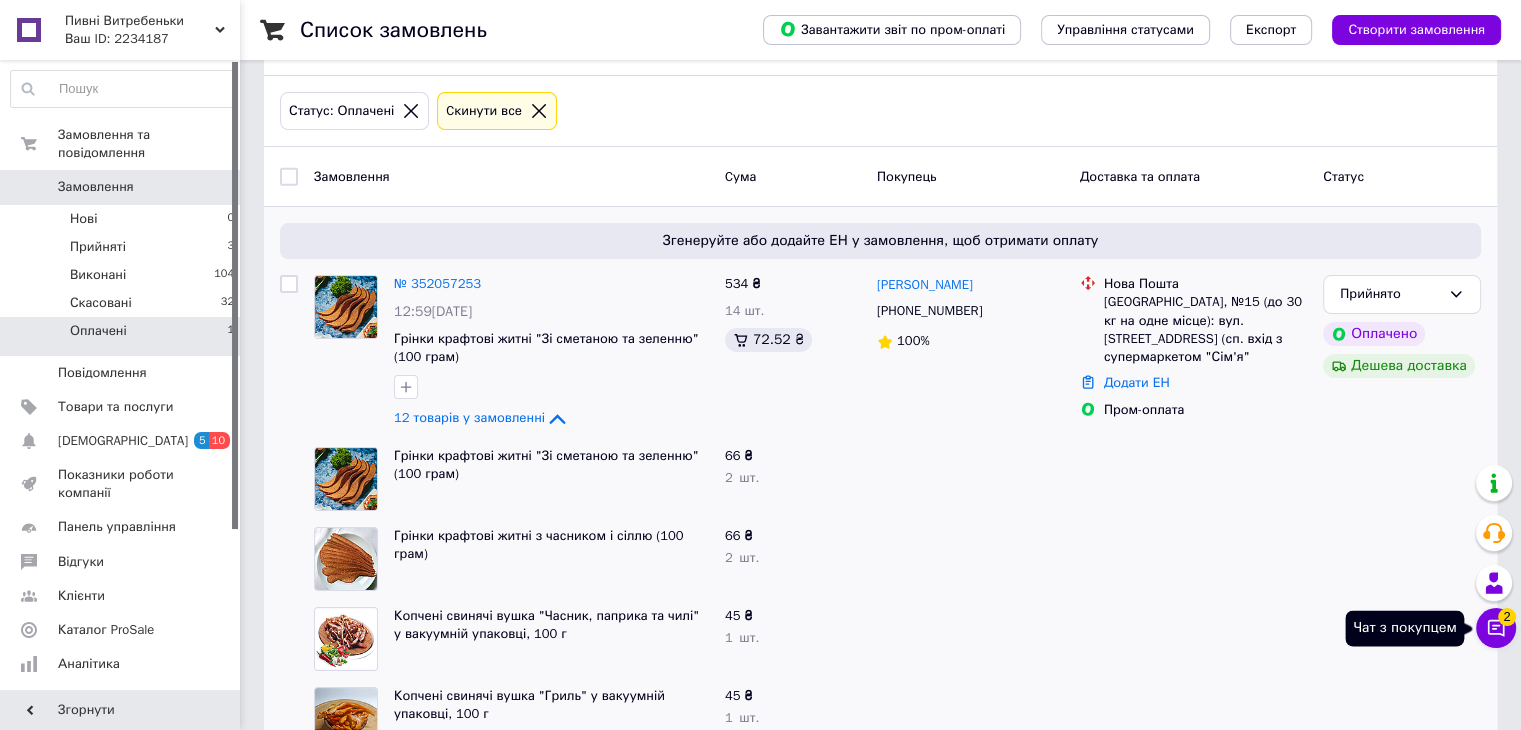 click 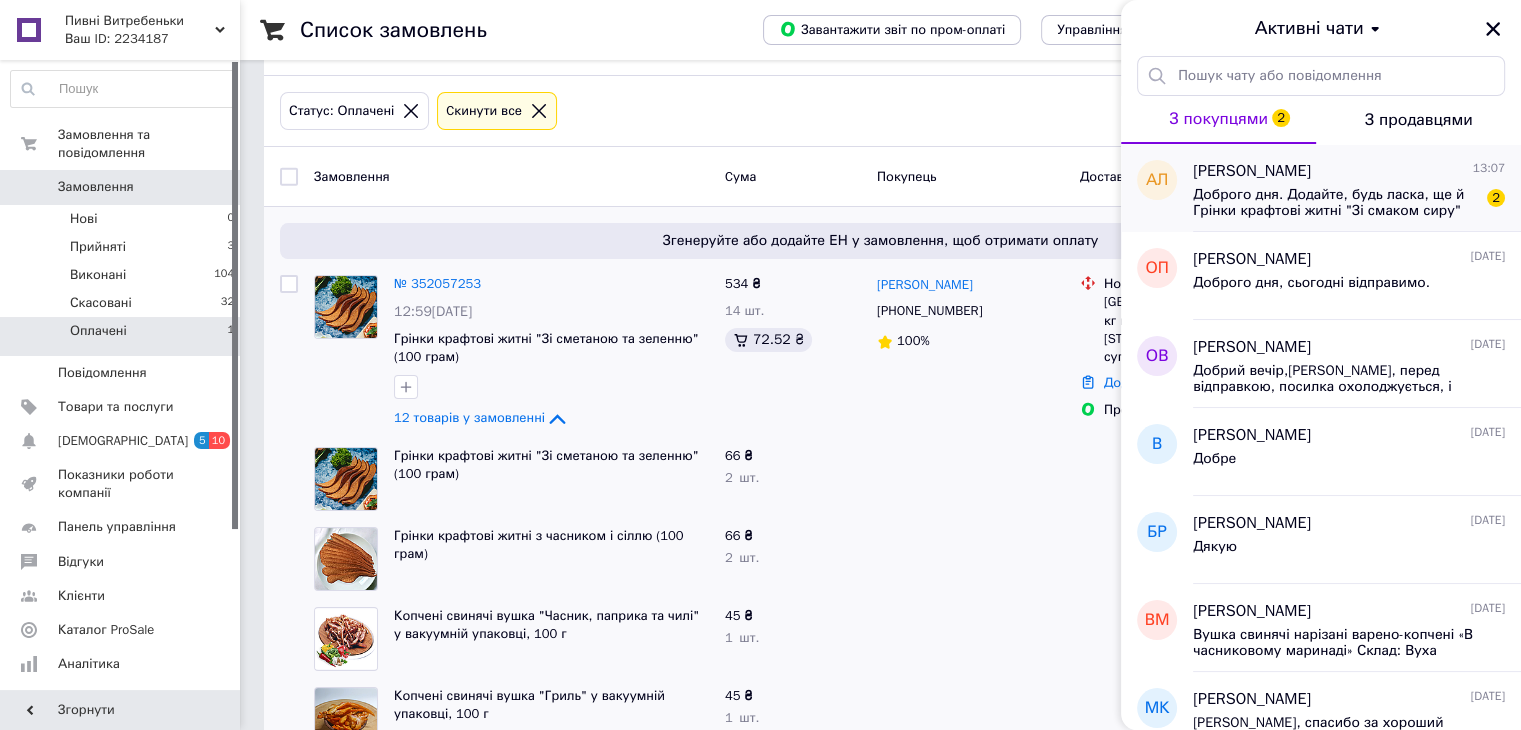 click on "Андрій Лимар 13:07" at bounding box center [1349, 171] 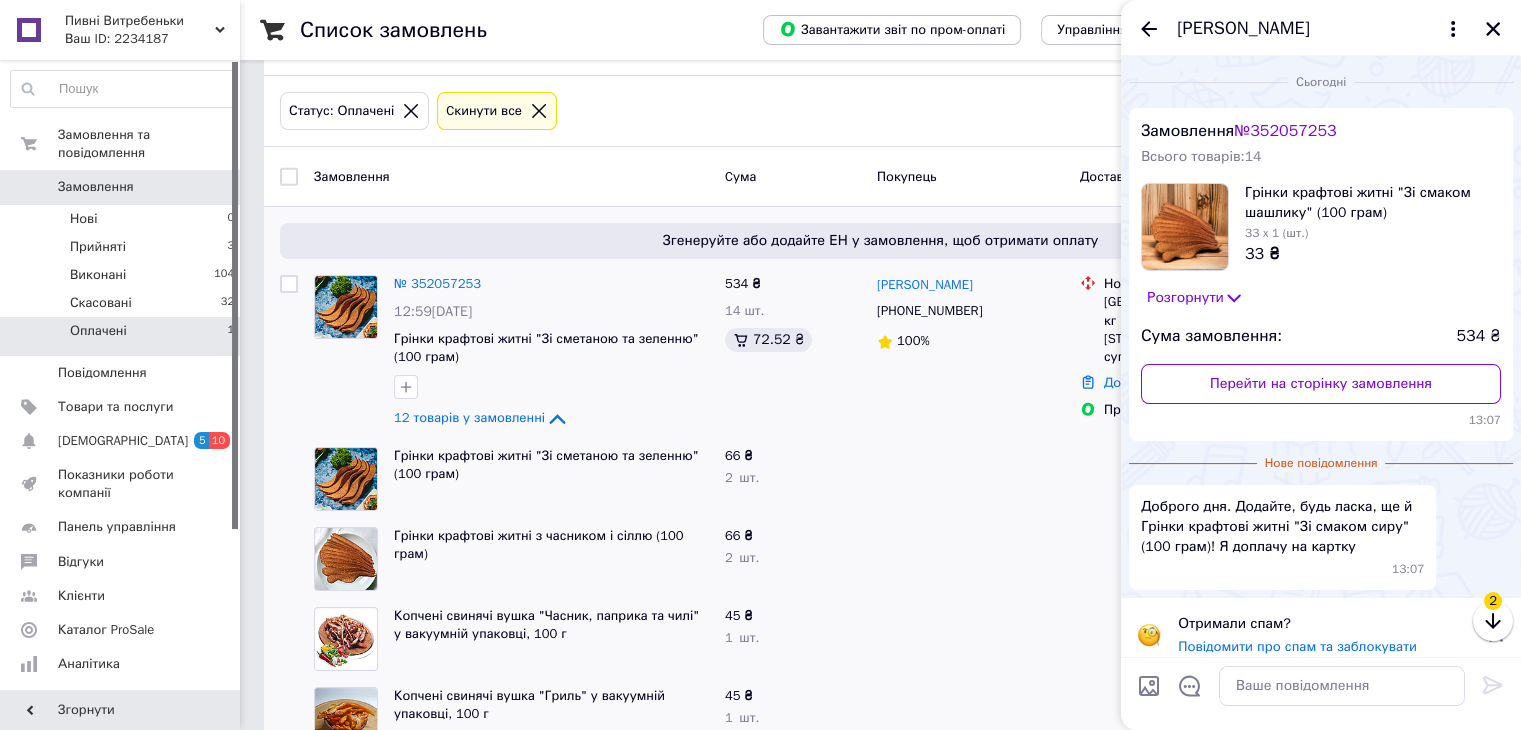 scroll, scrollTop: 15, scrollLeft: 0, axis: vertical 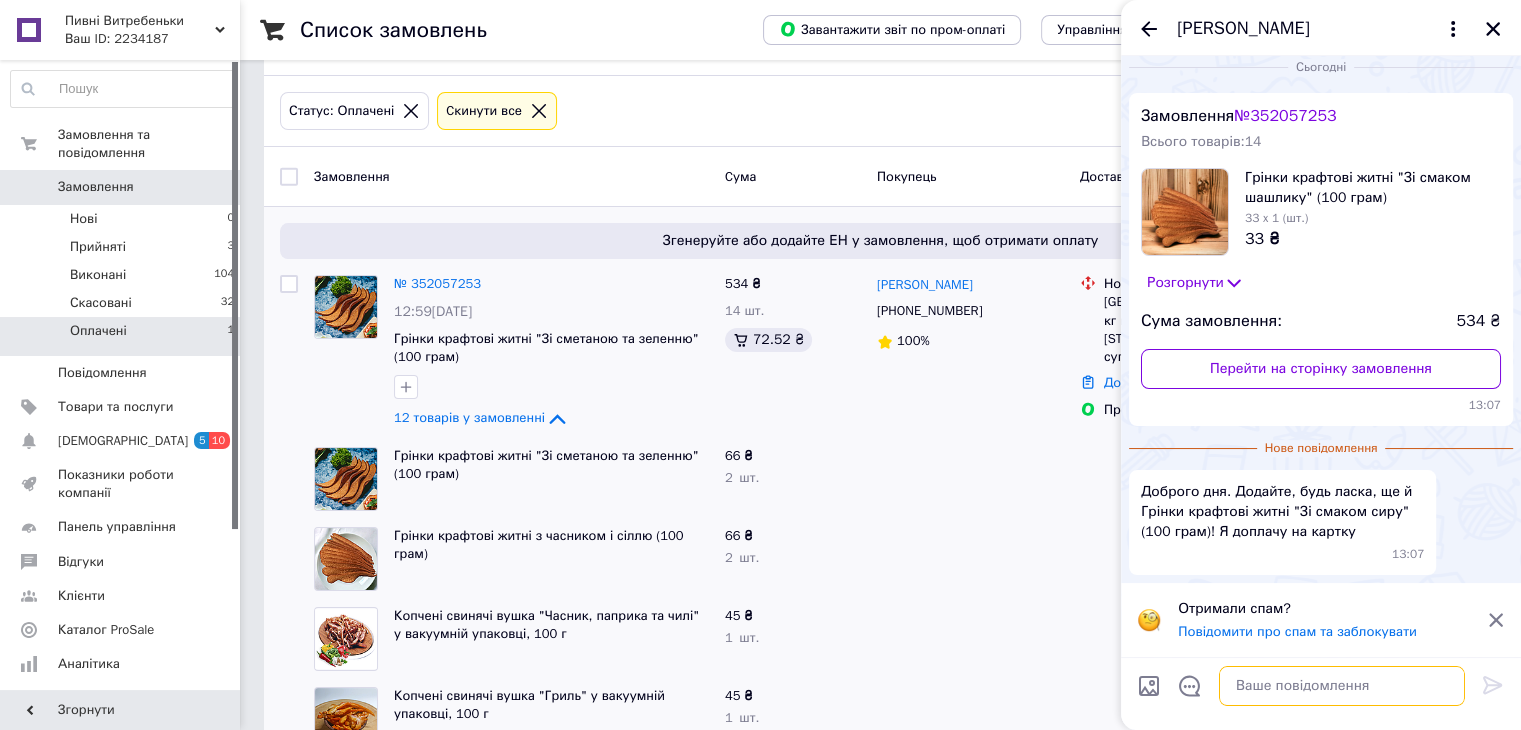 click at bounding box center (1342, 686) 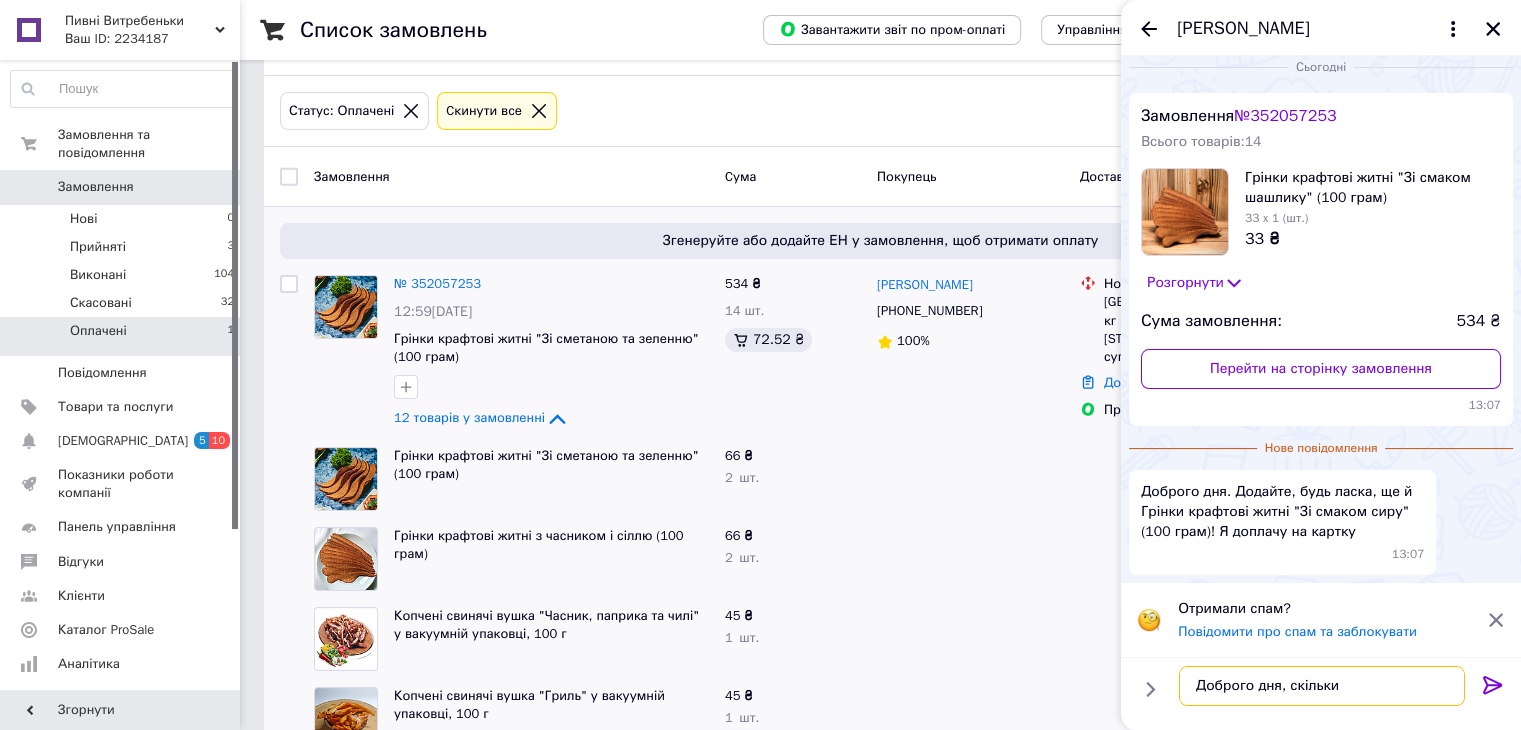 type on "Доброго дня, скільки?" 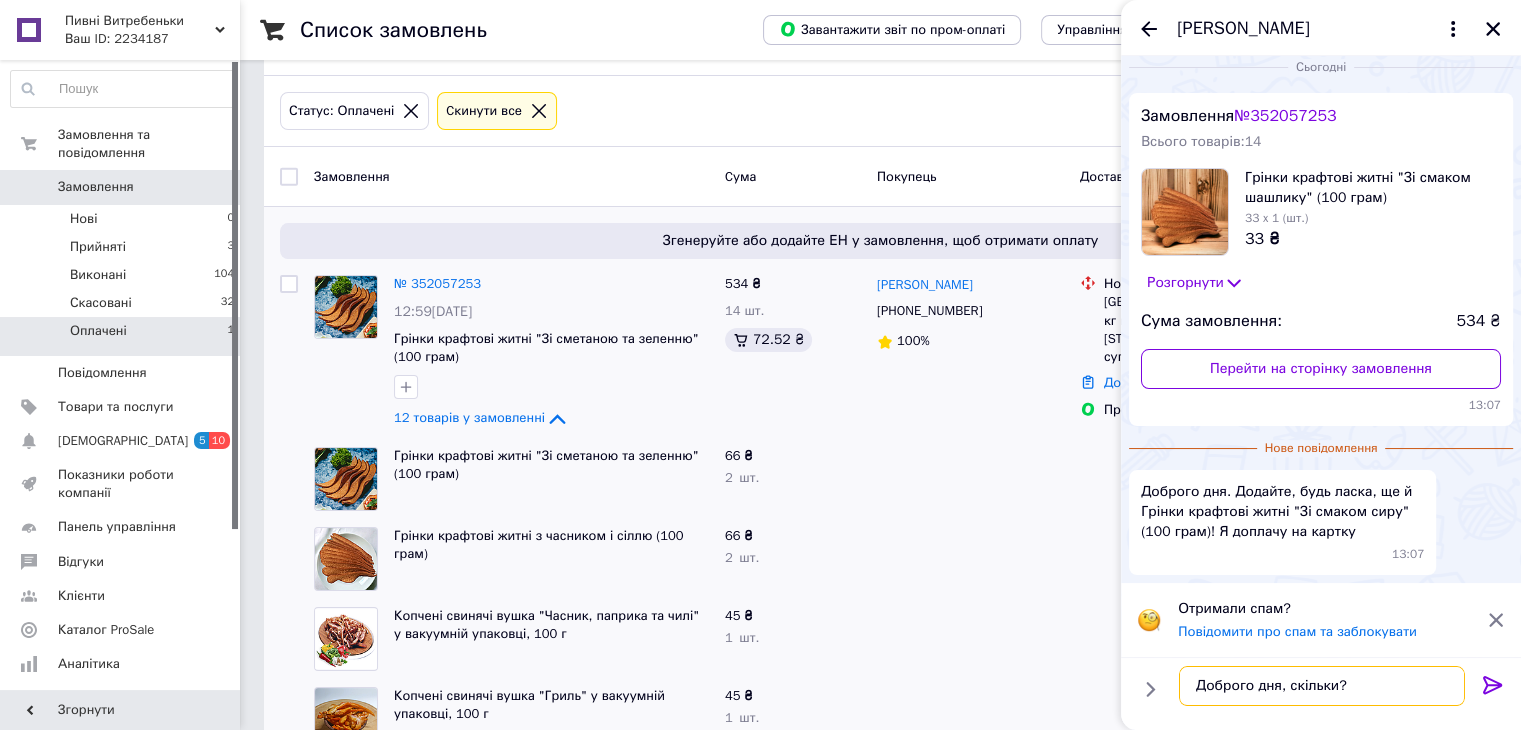 type 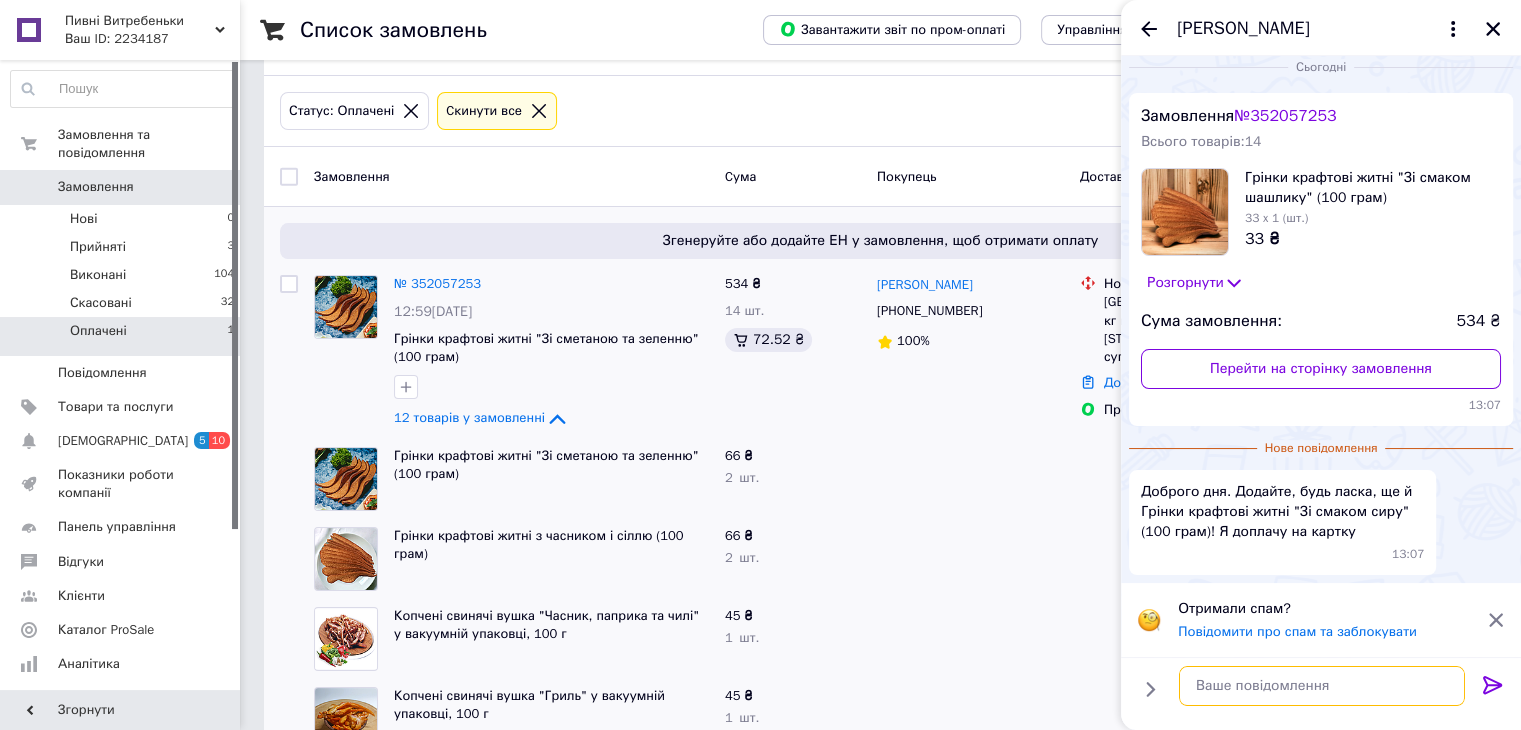 scroll, scrollTop: 0, scrollLeft: 0, axis: both 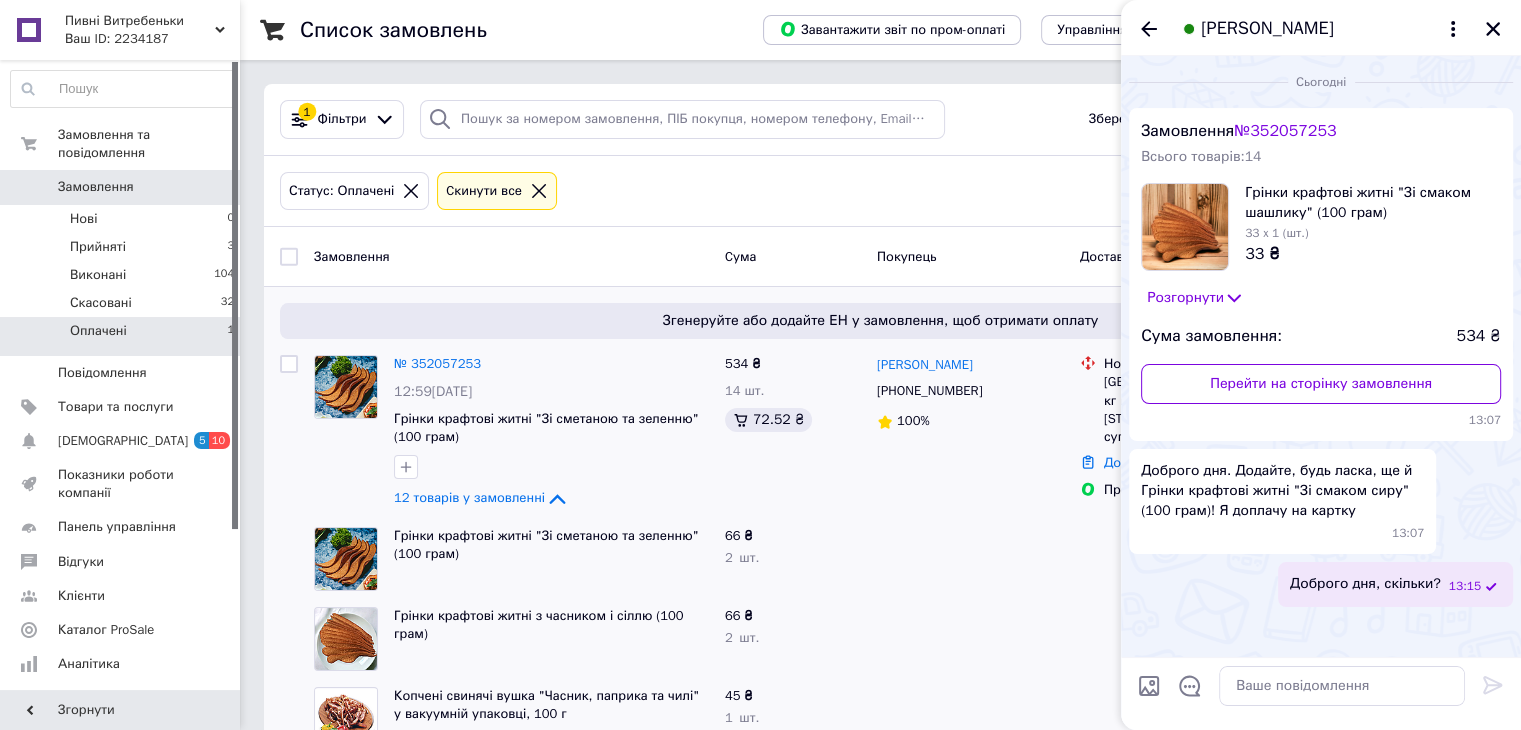 click 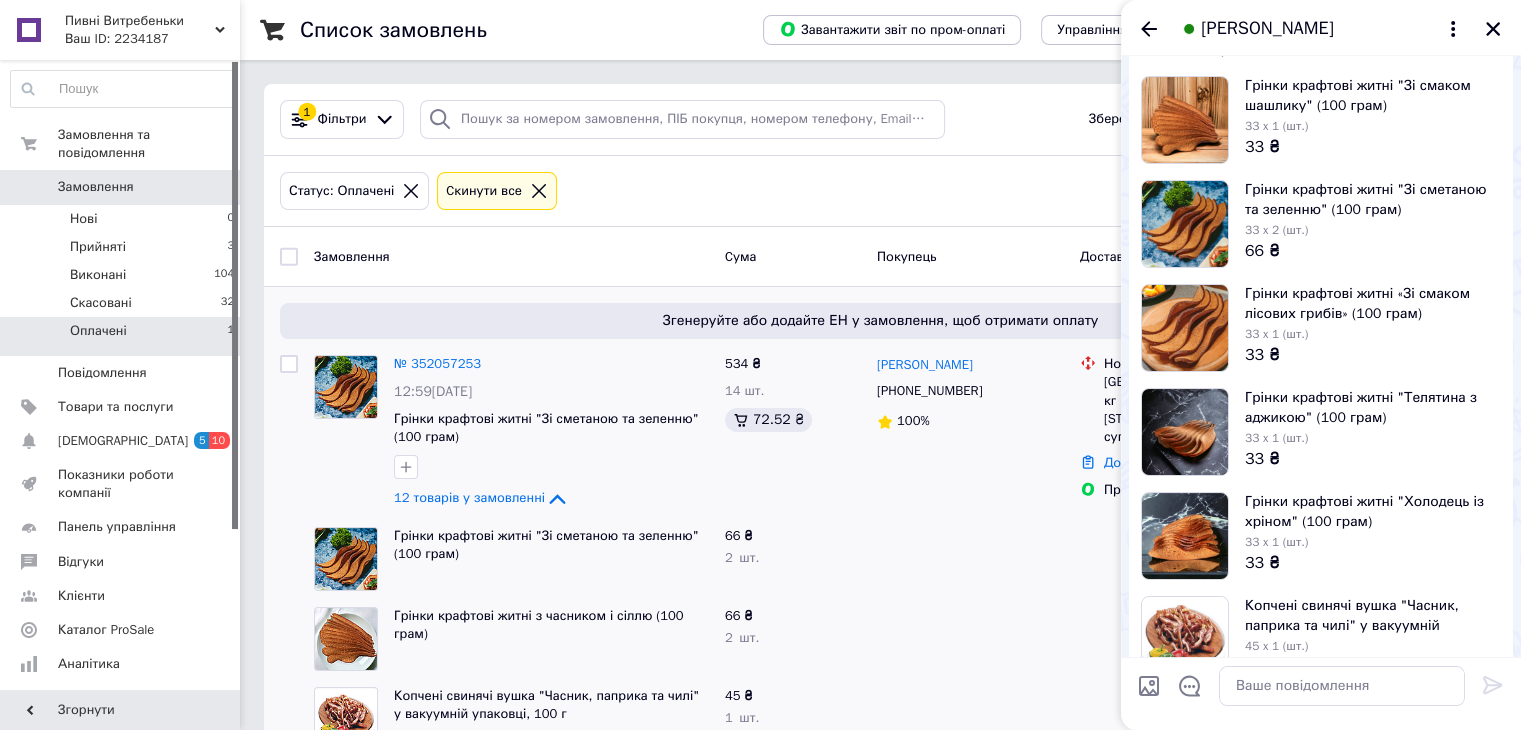 scroll, scrollTop: 0, scrollLeft: 0, axis: both 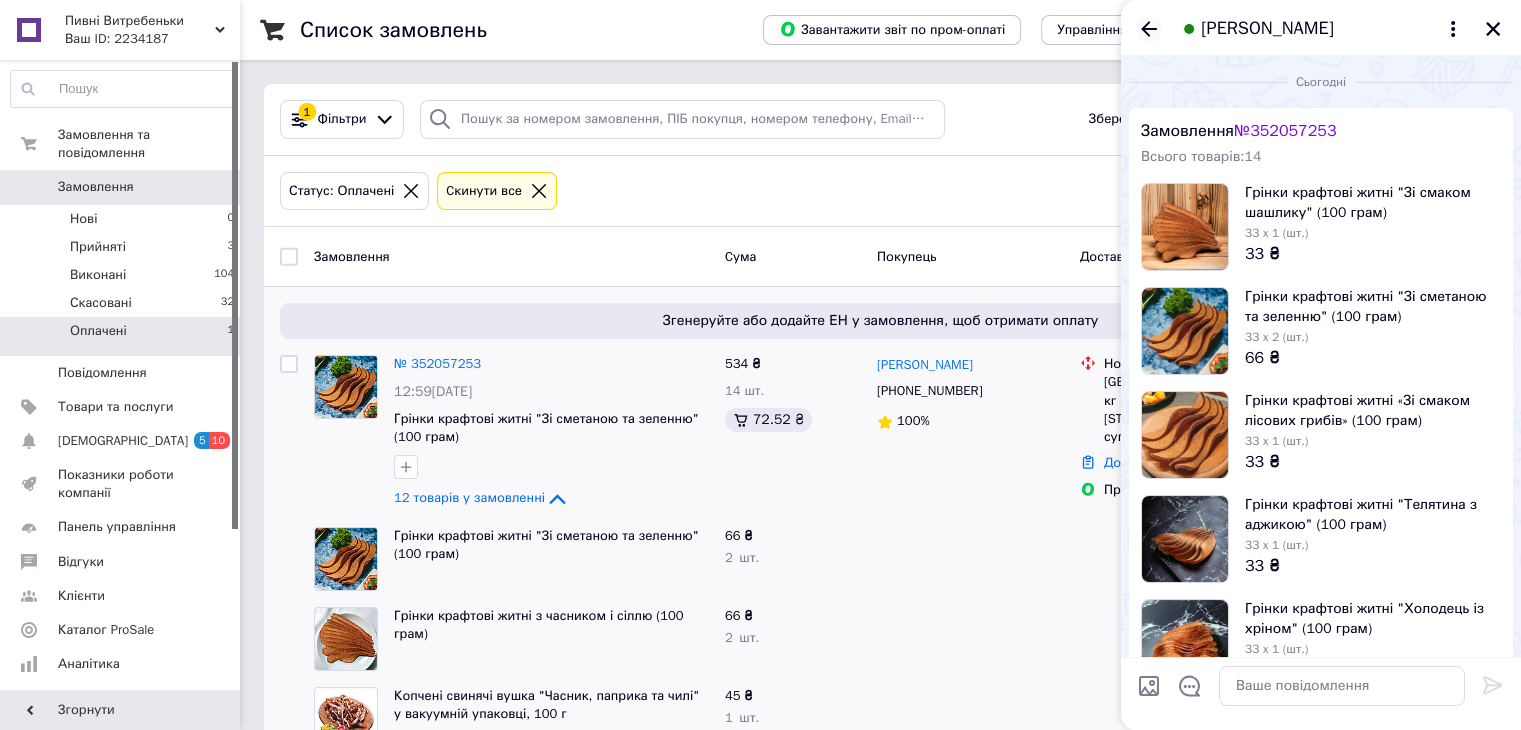 click 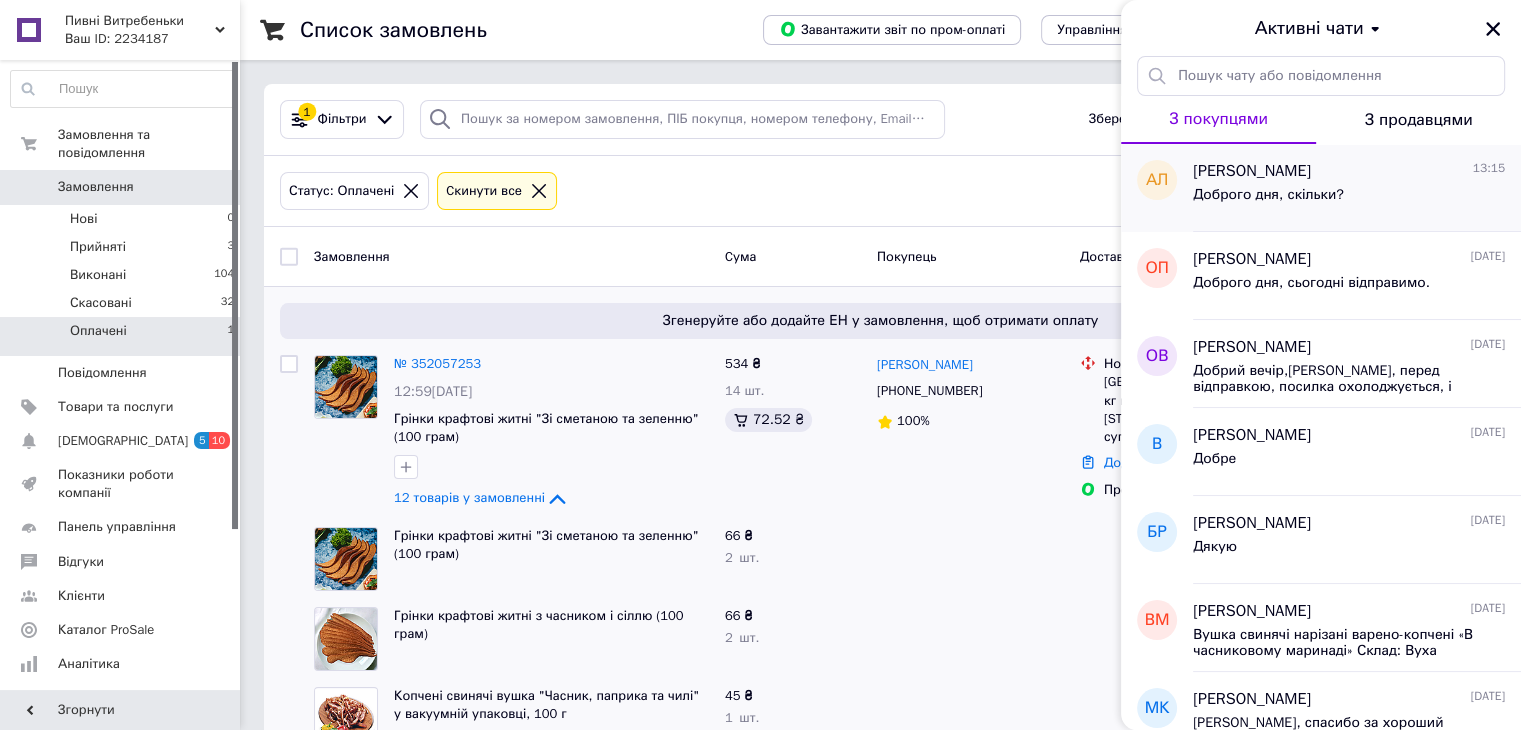 click on "Андрій Лимар" at bounding box center (1252, 171) 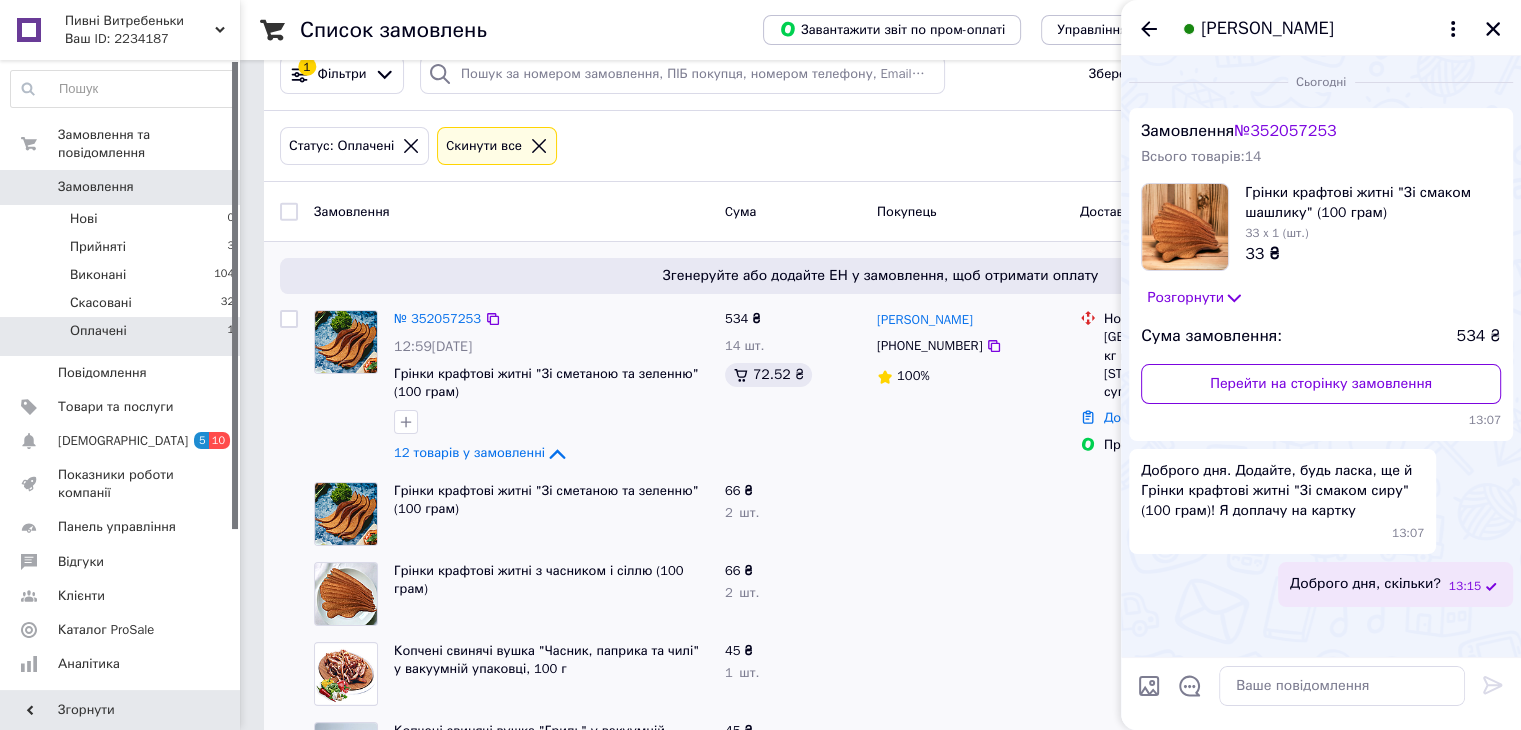 scroll, scrollTop: 0, scrollLeft: 0, axis: both 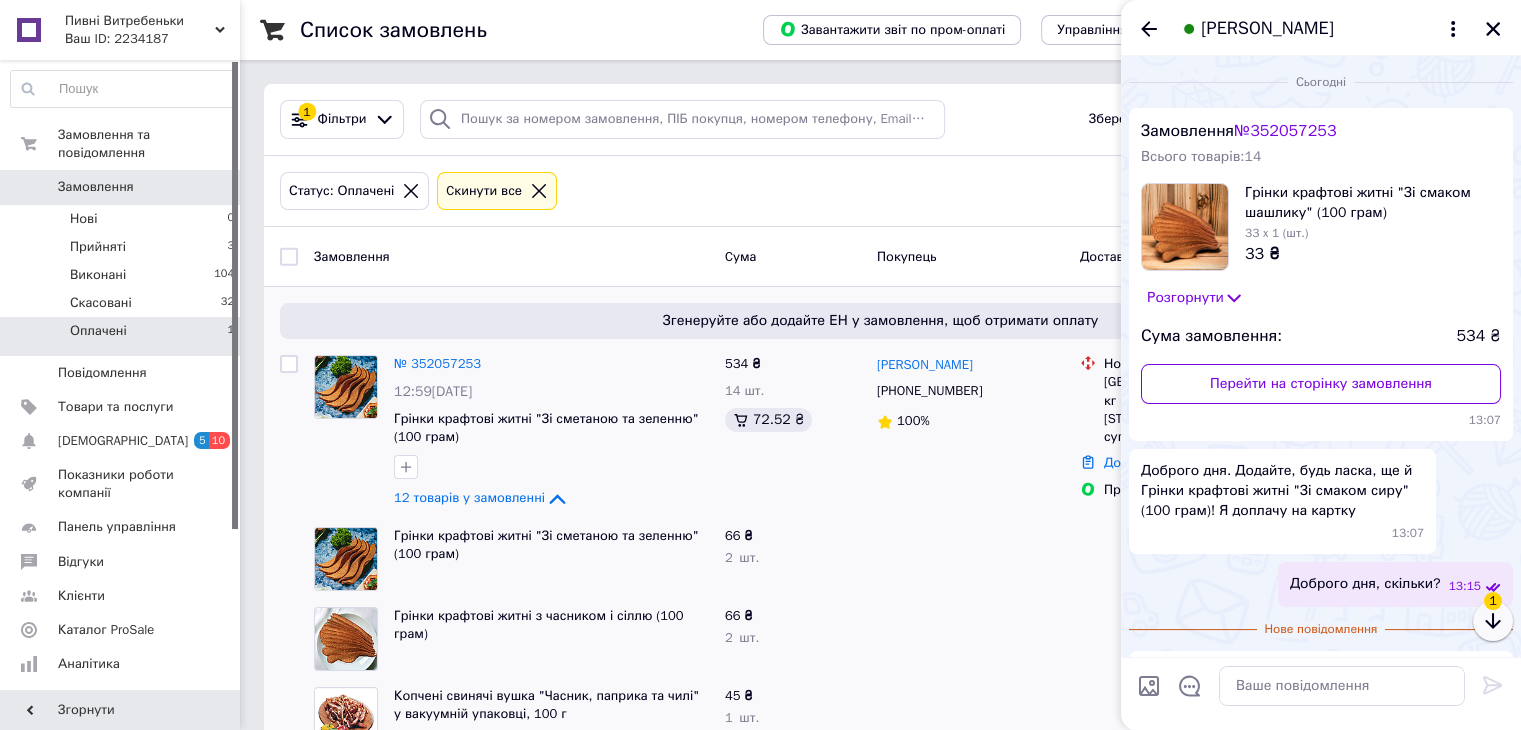 click 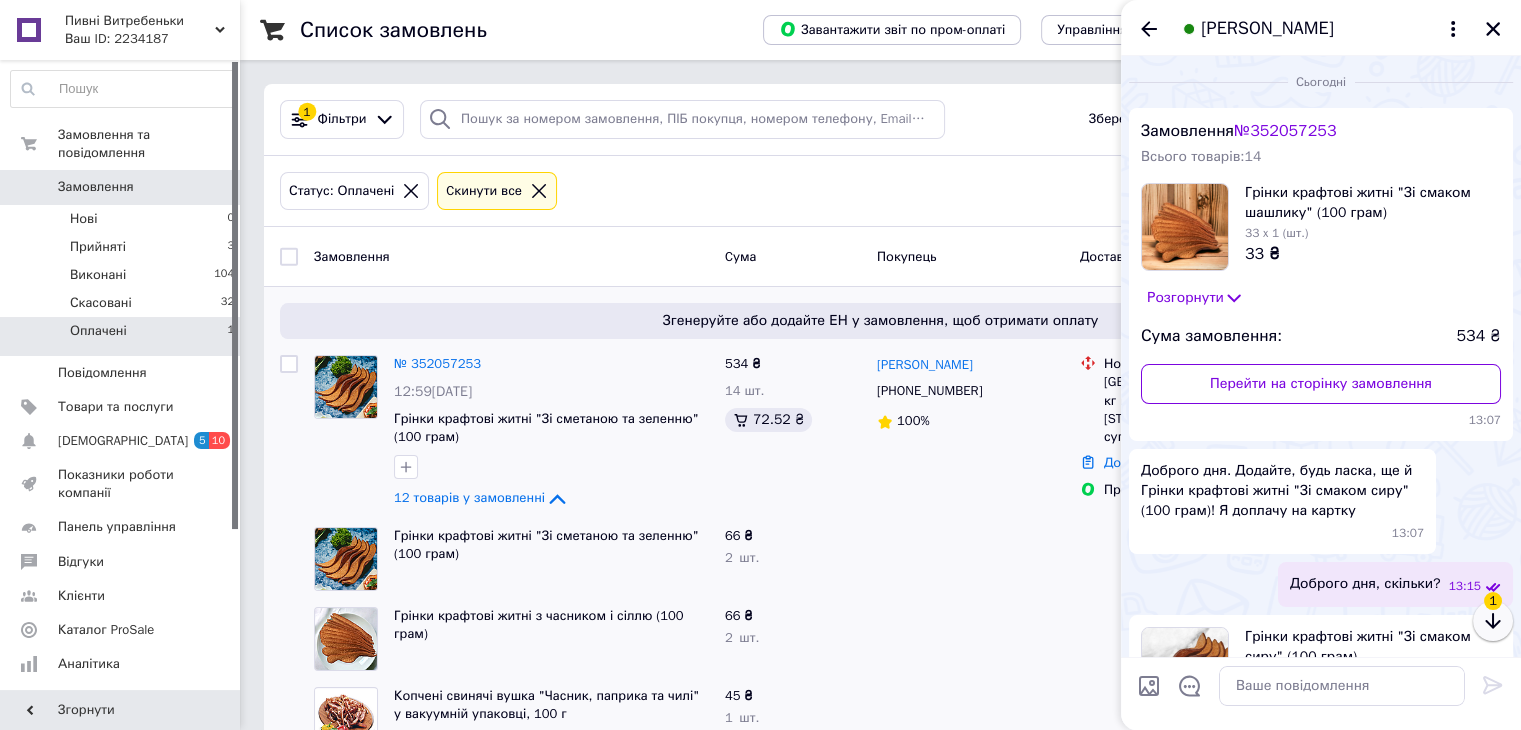 scroll, scrollTop: 219, scrollLeft: 0, axis: vertical 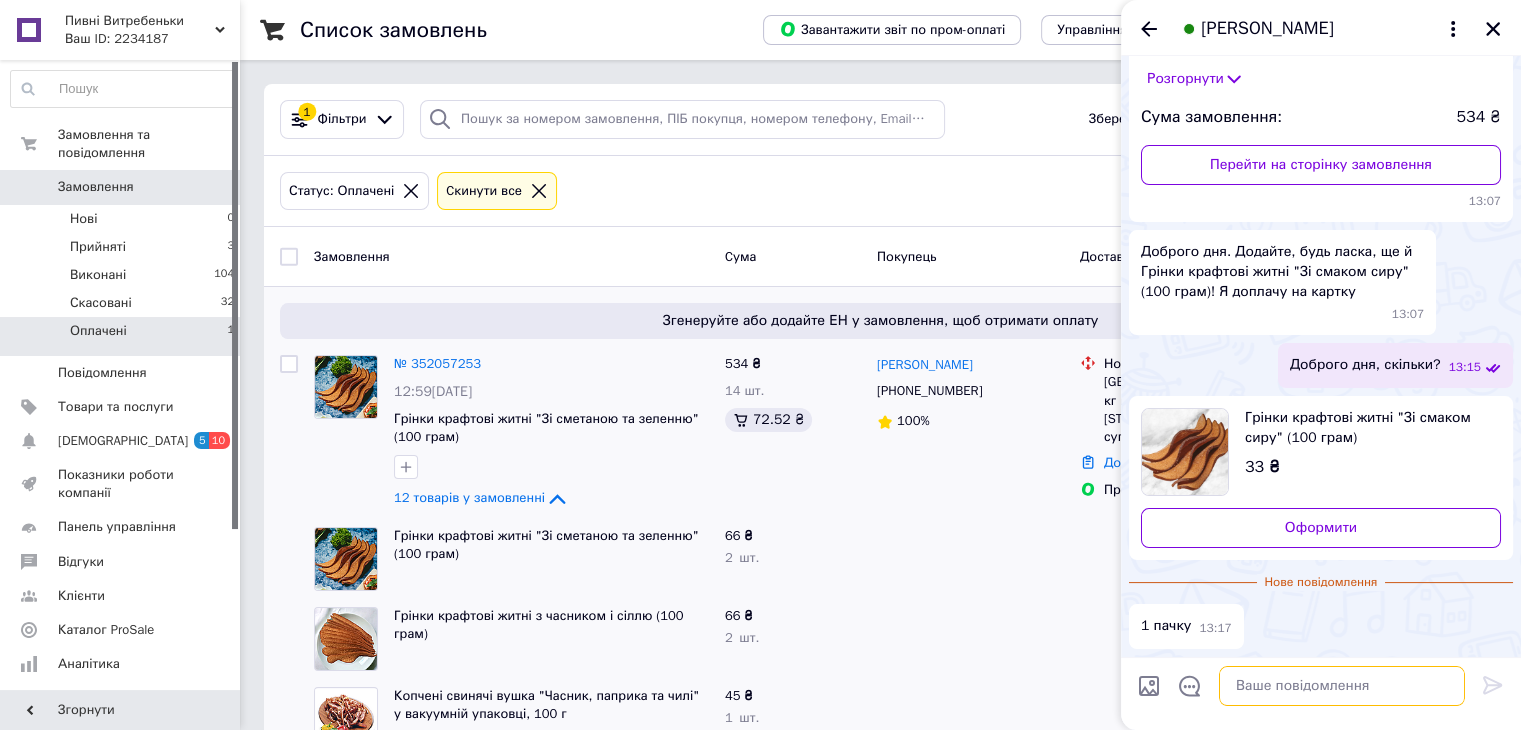 click at bounding box center [1342, 686] 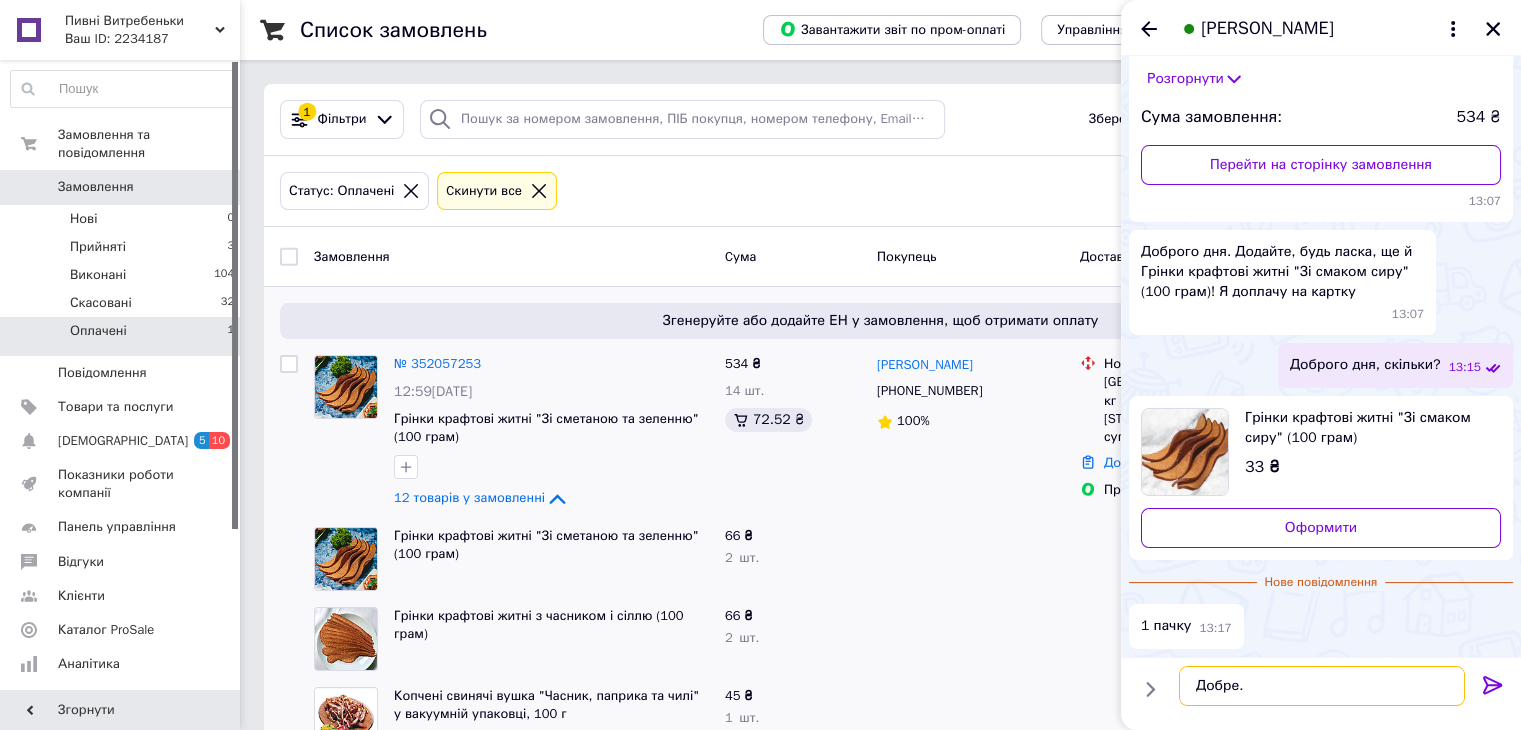 type on "Добре." 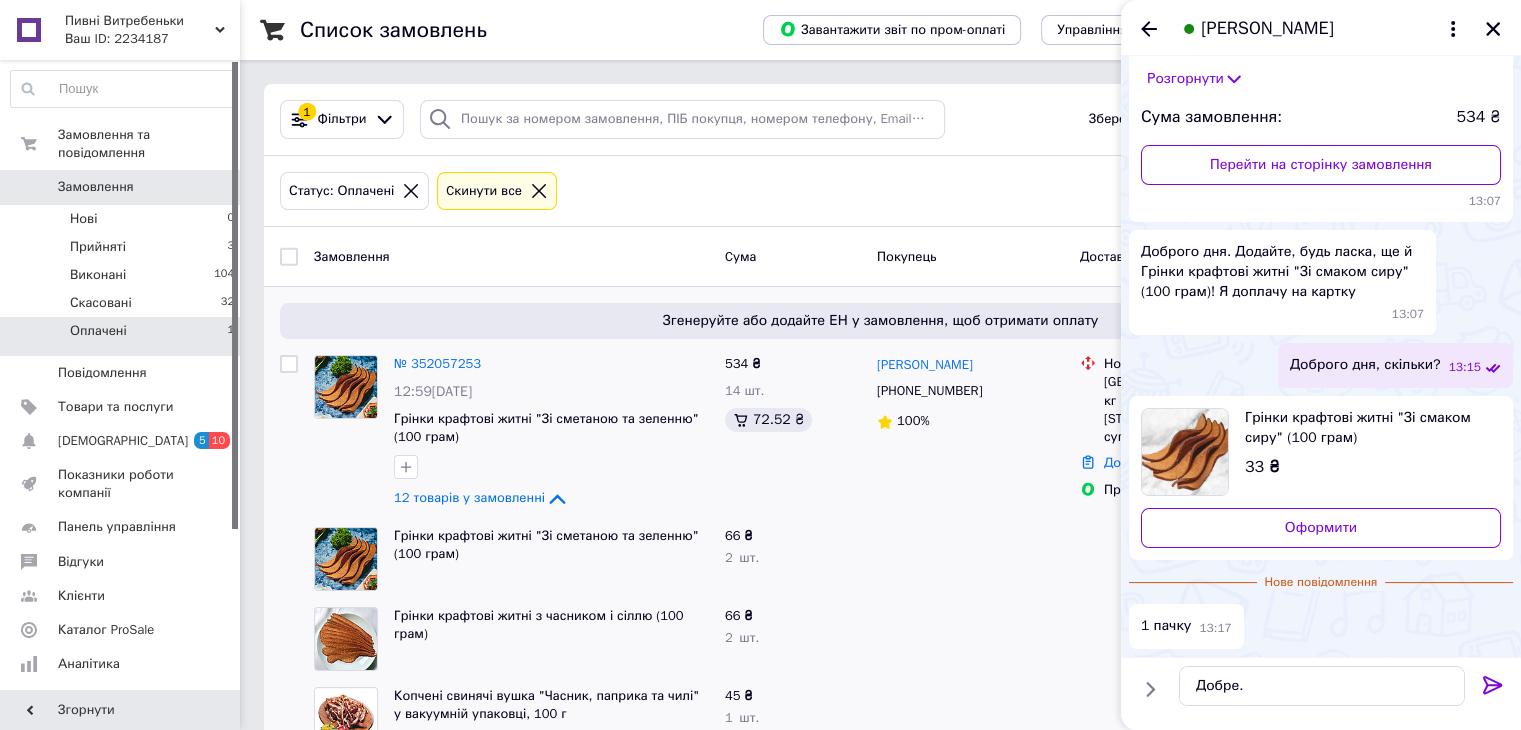 click 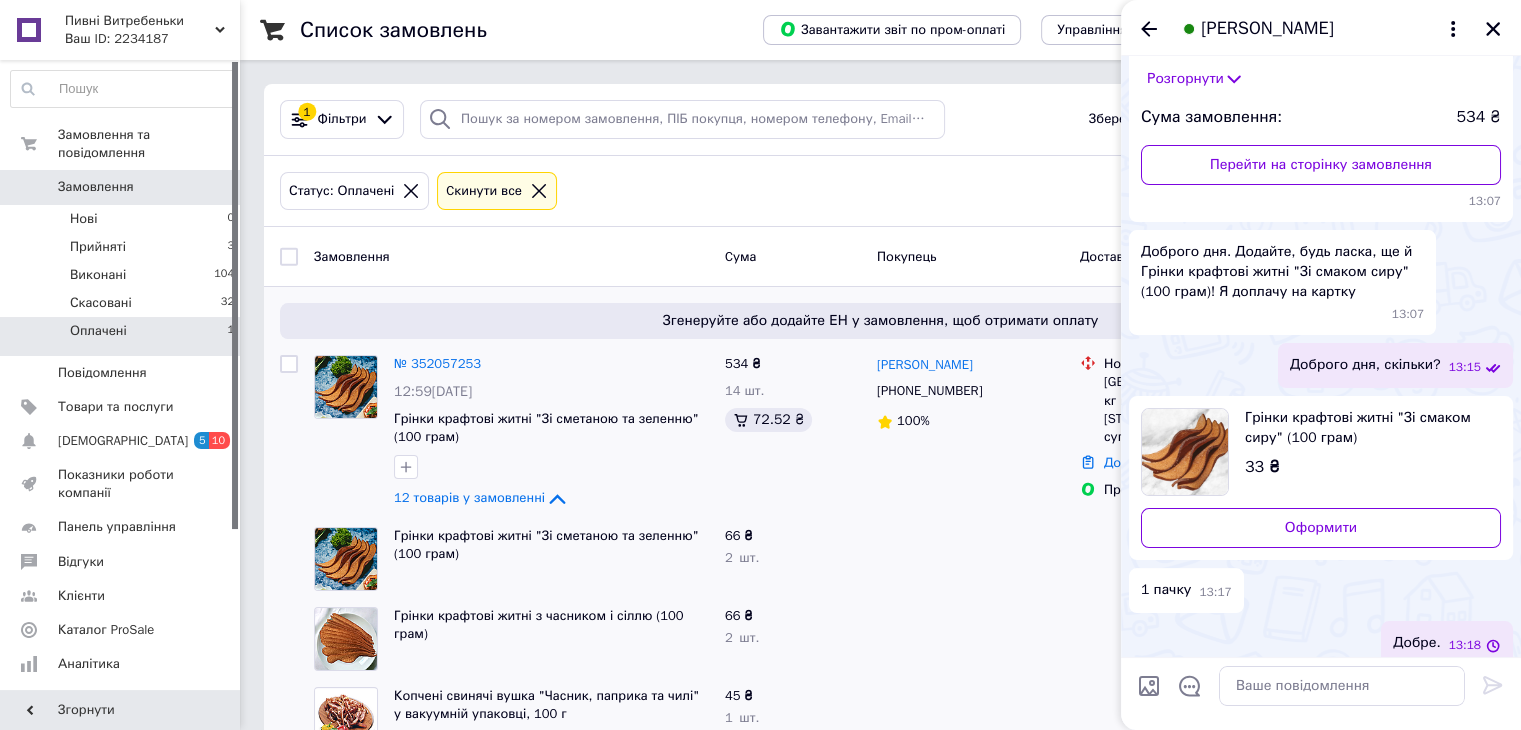 scroll, scrollTop: 236, scrollLeft: 0, axis: vertical 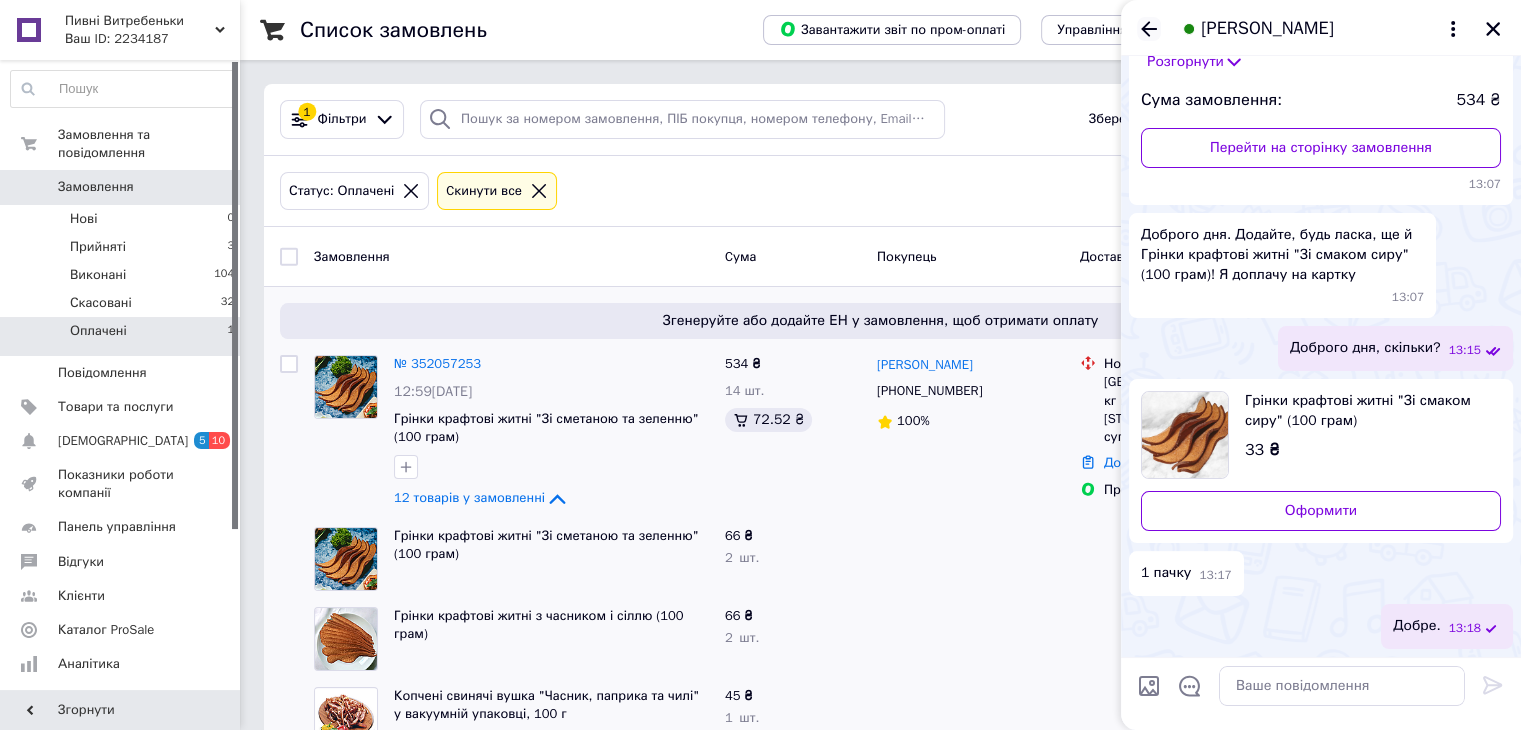 click 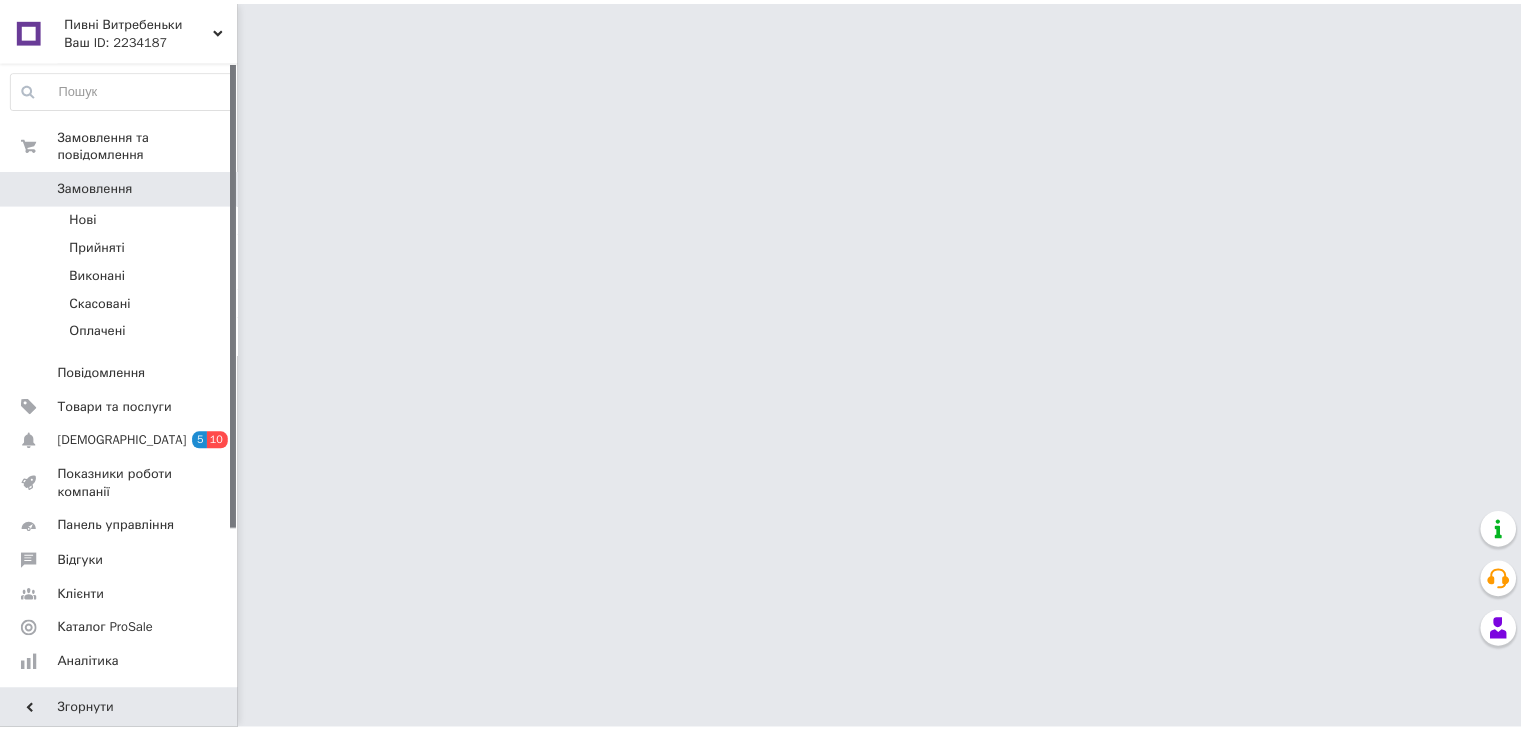 scroll, scrollTop: 0, scrollLeft: 0, axis: both 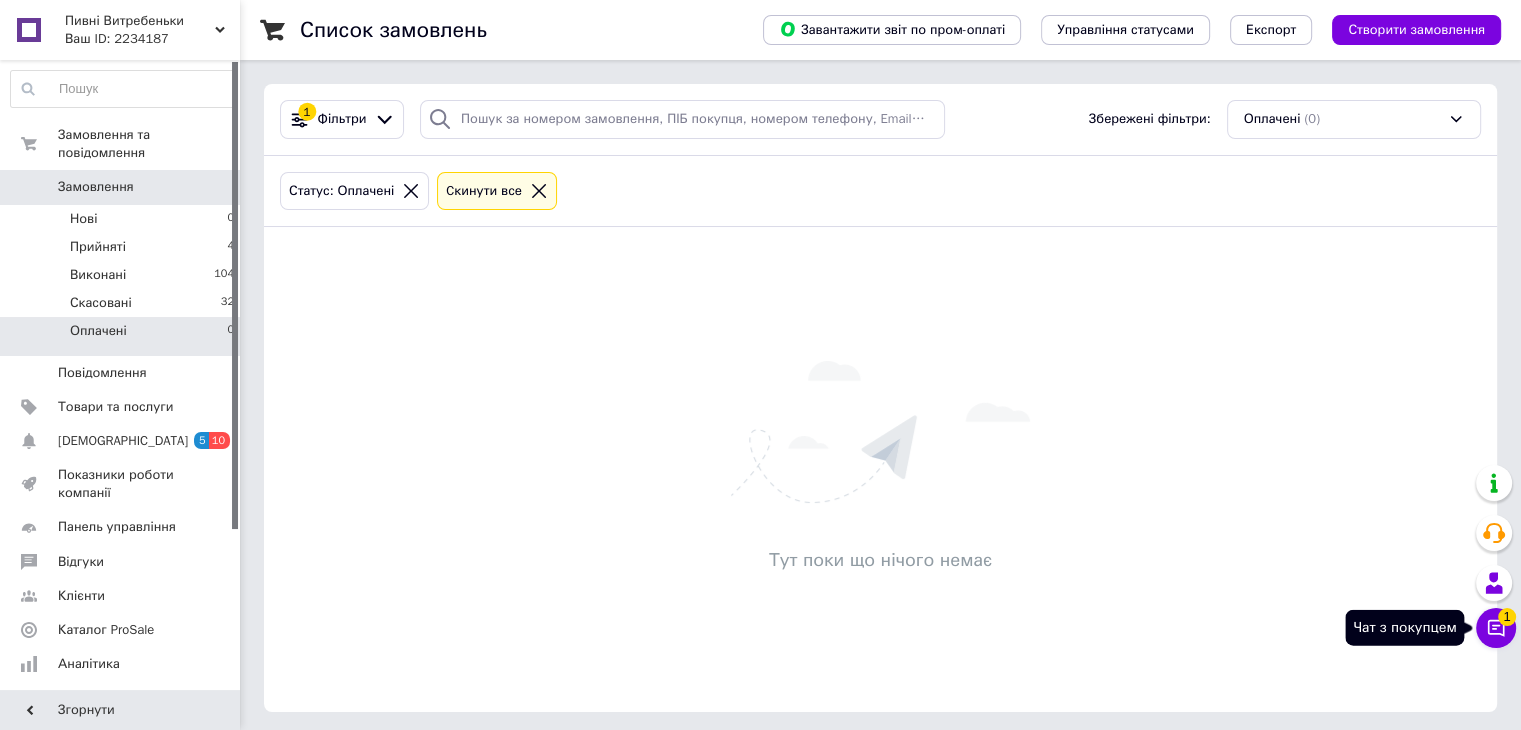 click 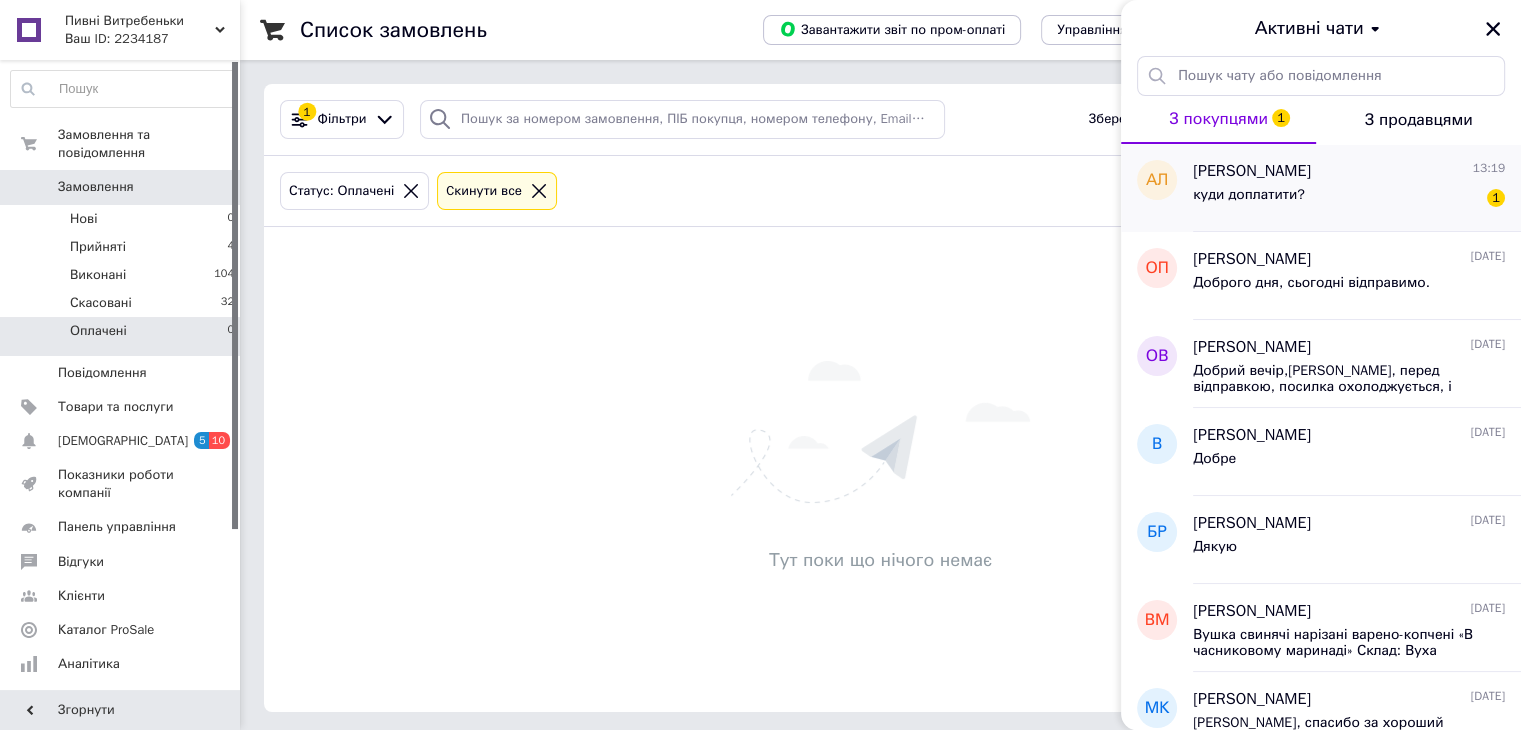 click on "куди доплатити?" at bounding box center [1249, 195] 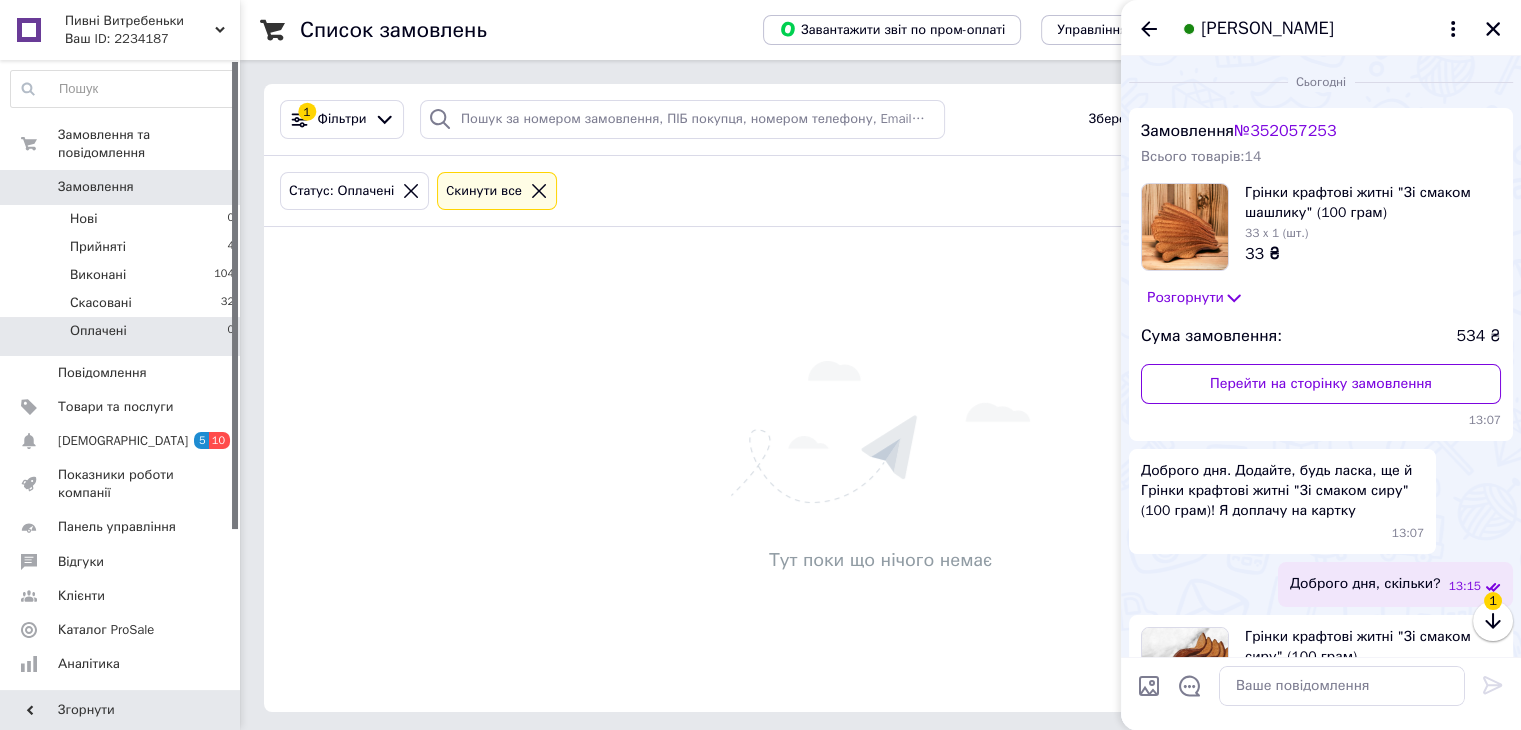 scroll, scrollTop: 325, scrollLeft: 0, axis: vertical 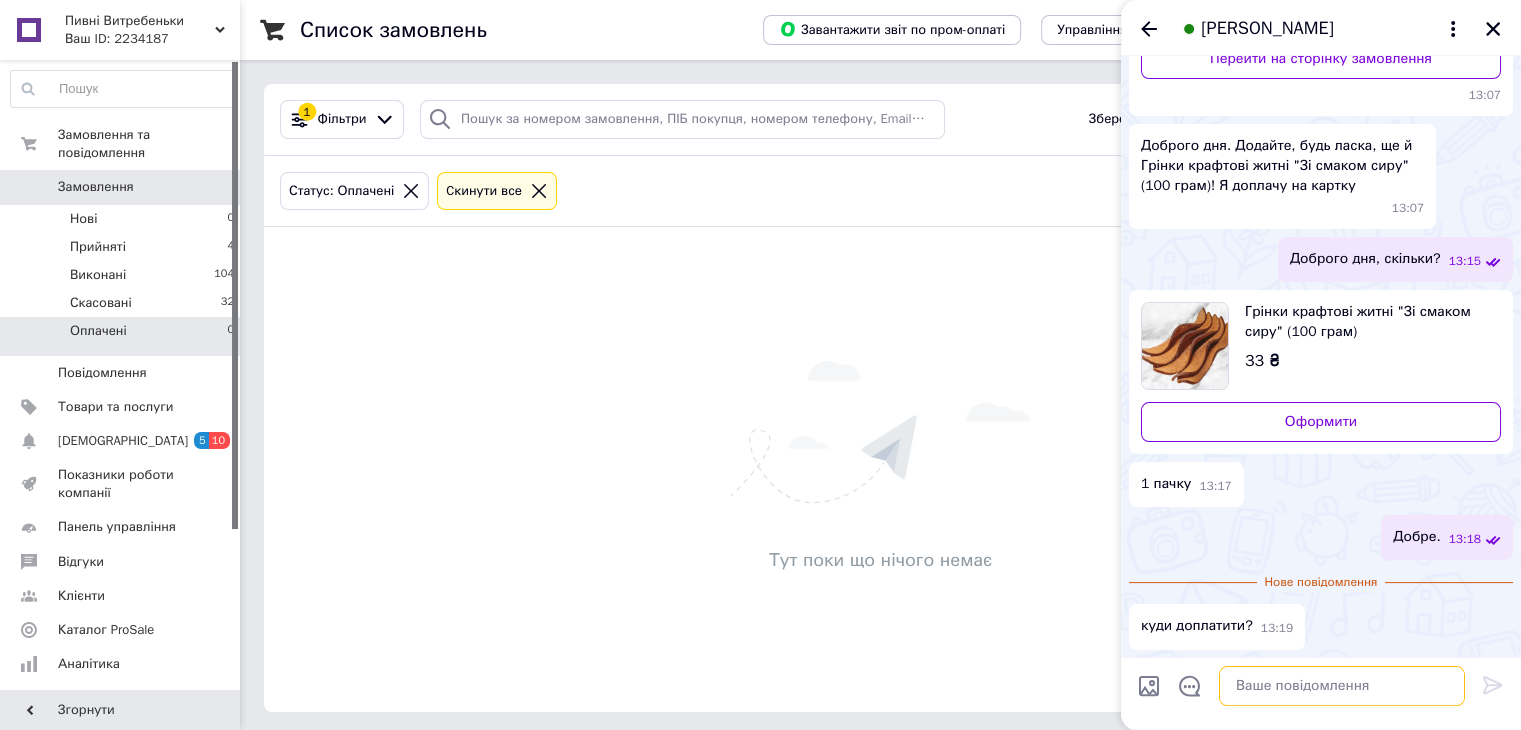 click at bounding box center (1342, 686) 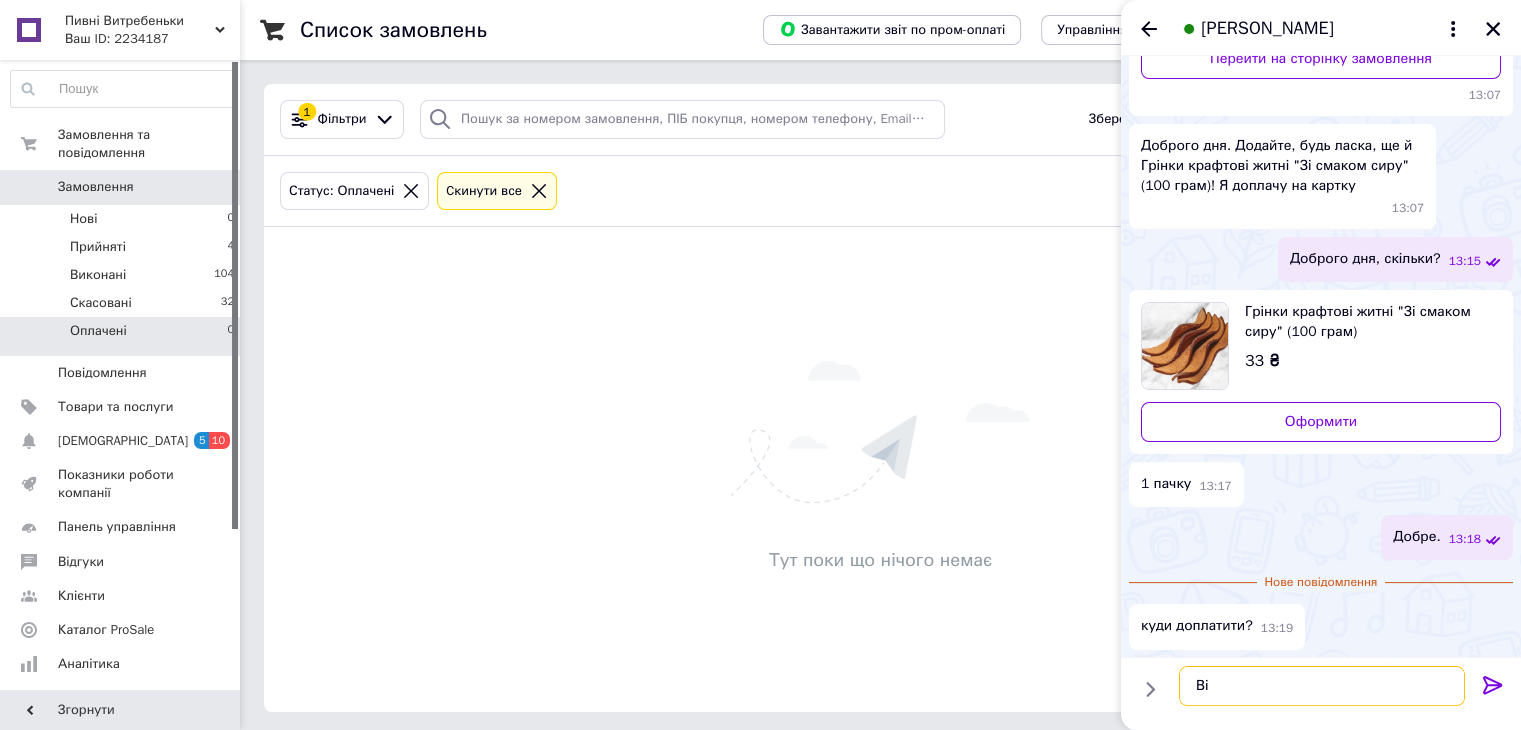 type on "В" 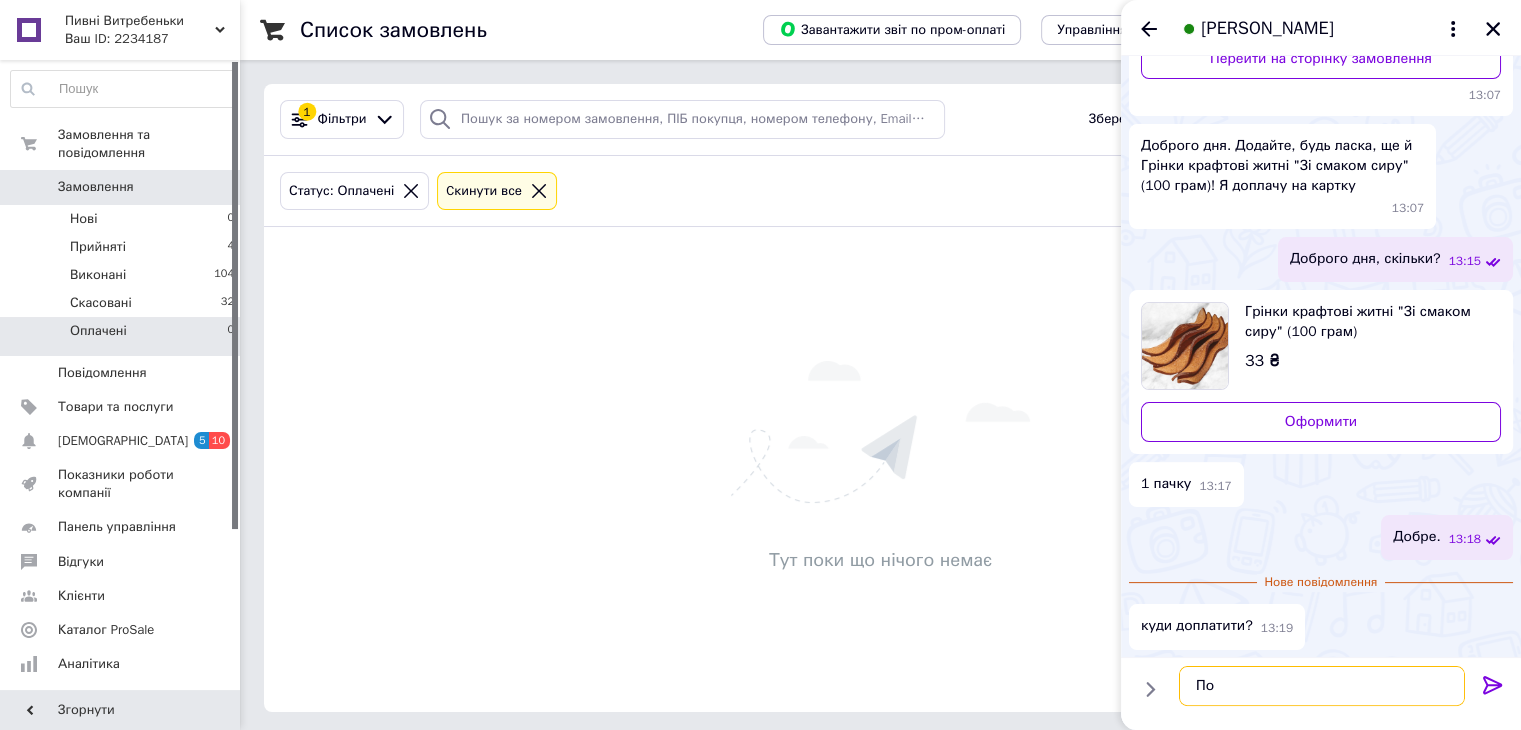 type on "П" 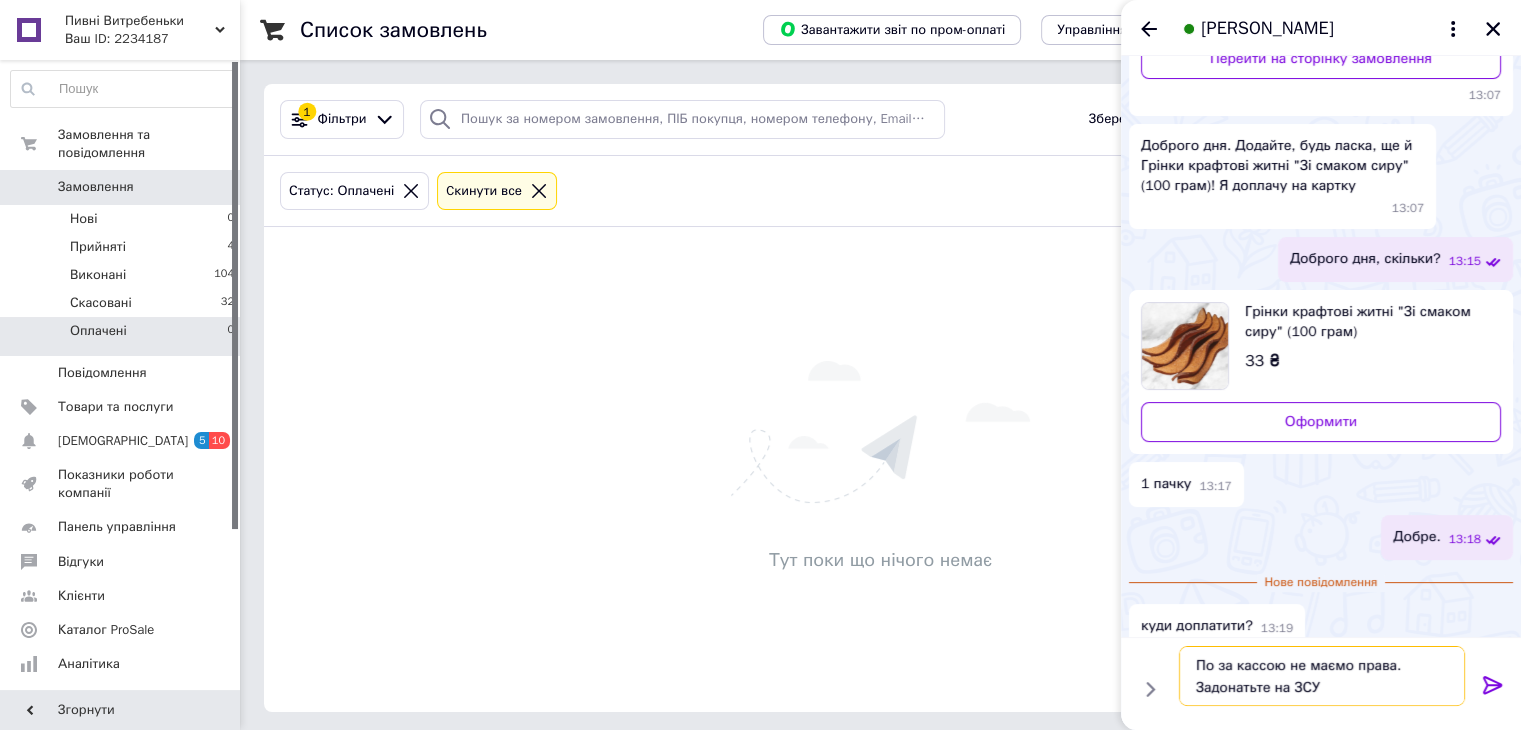 type on "По за кассою не маємо права. Задонатьте на ЗСУ." 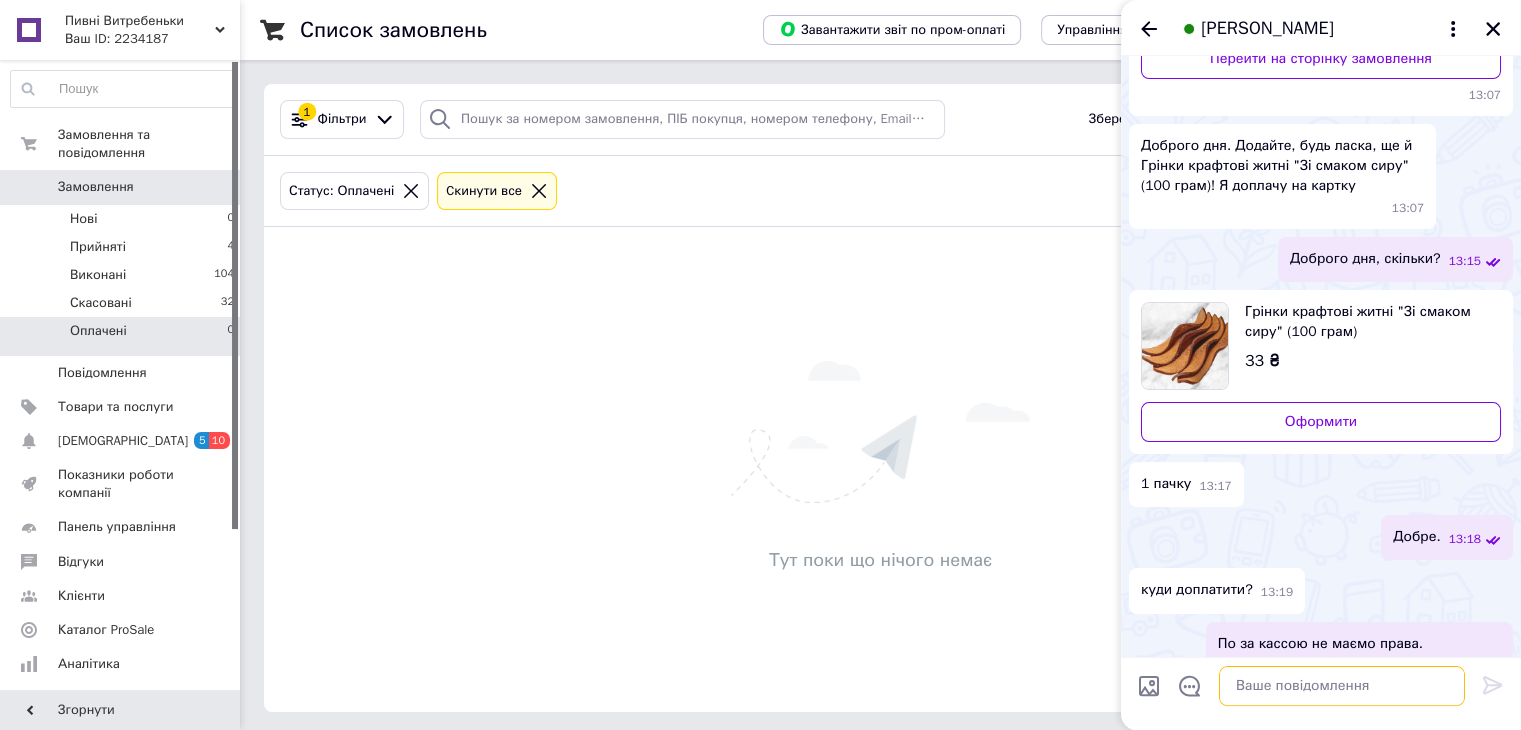 scroll, scrollTop: 382, scrollLeft: 0, axis: vertical 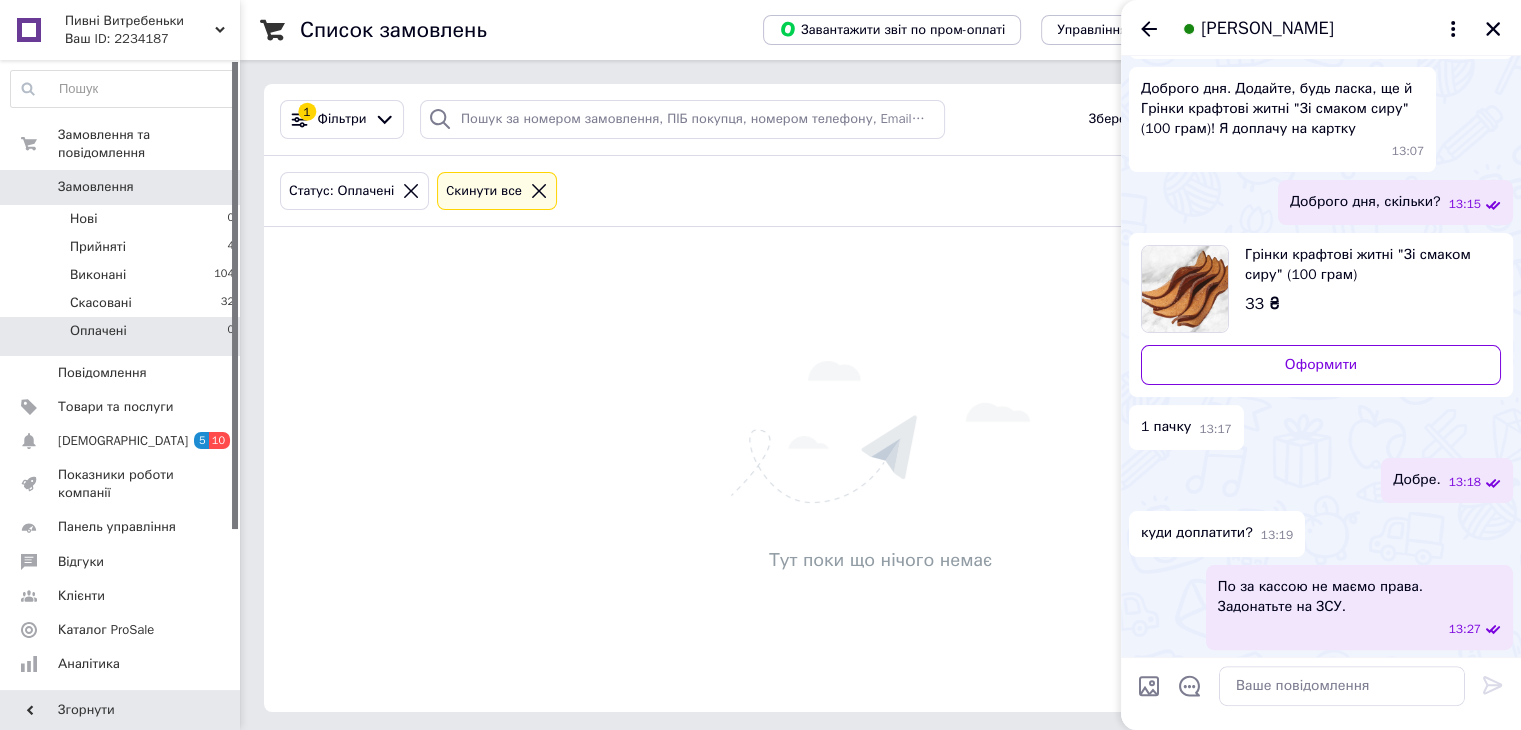 click on "По за кассою не маємо права. Задонатьте на ЗСУ." at bounding box center [1359, 597] 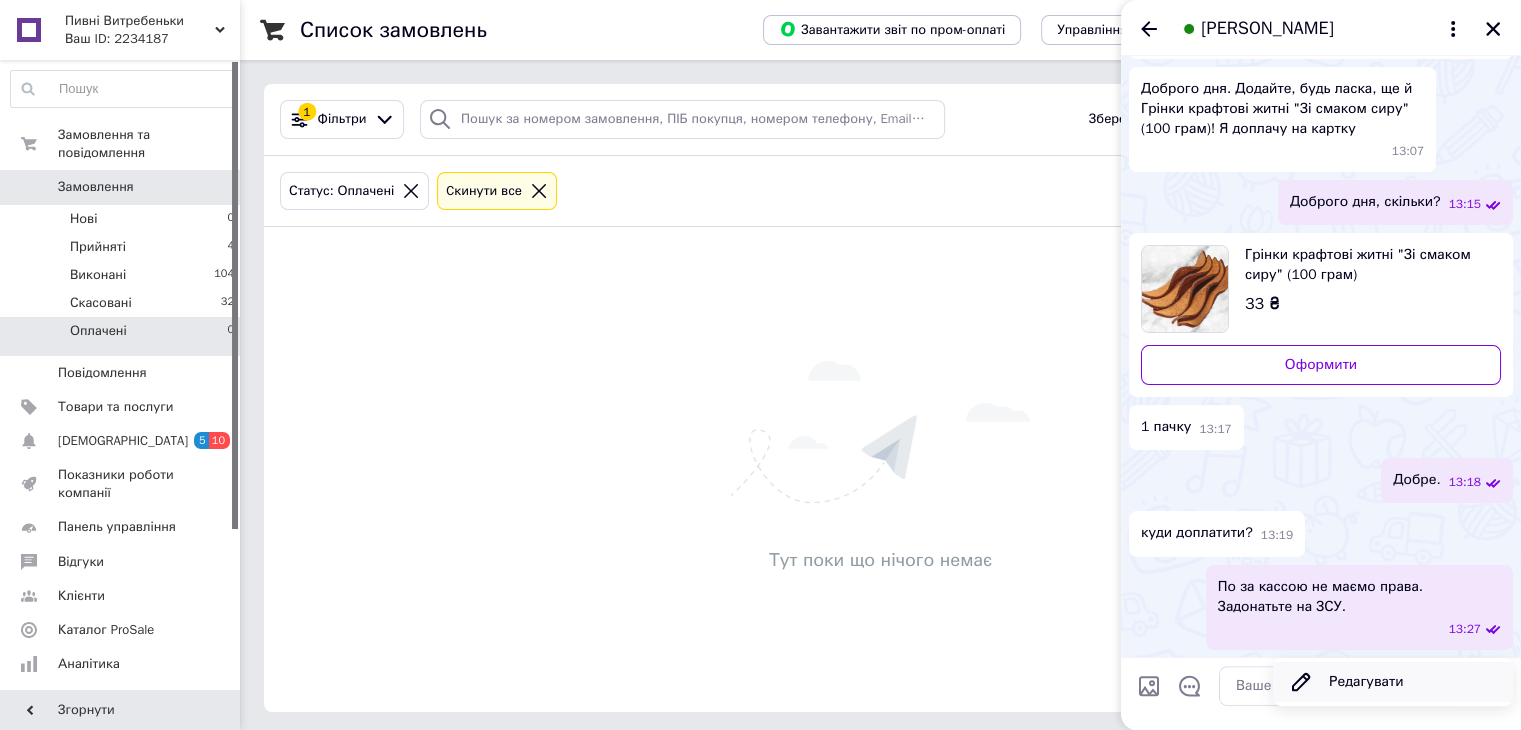 click 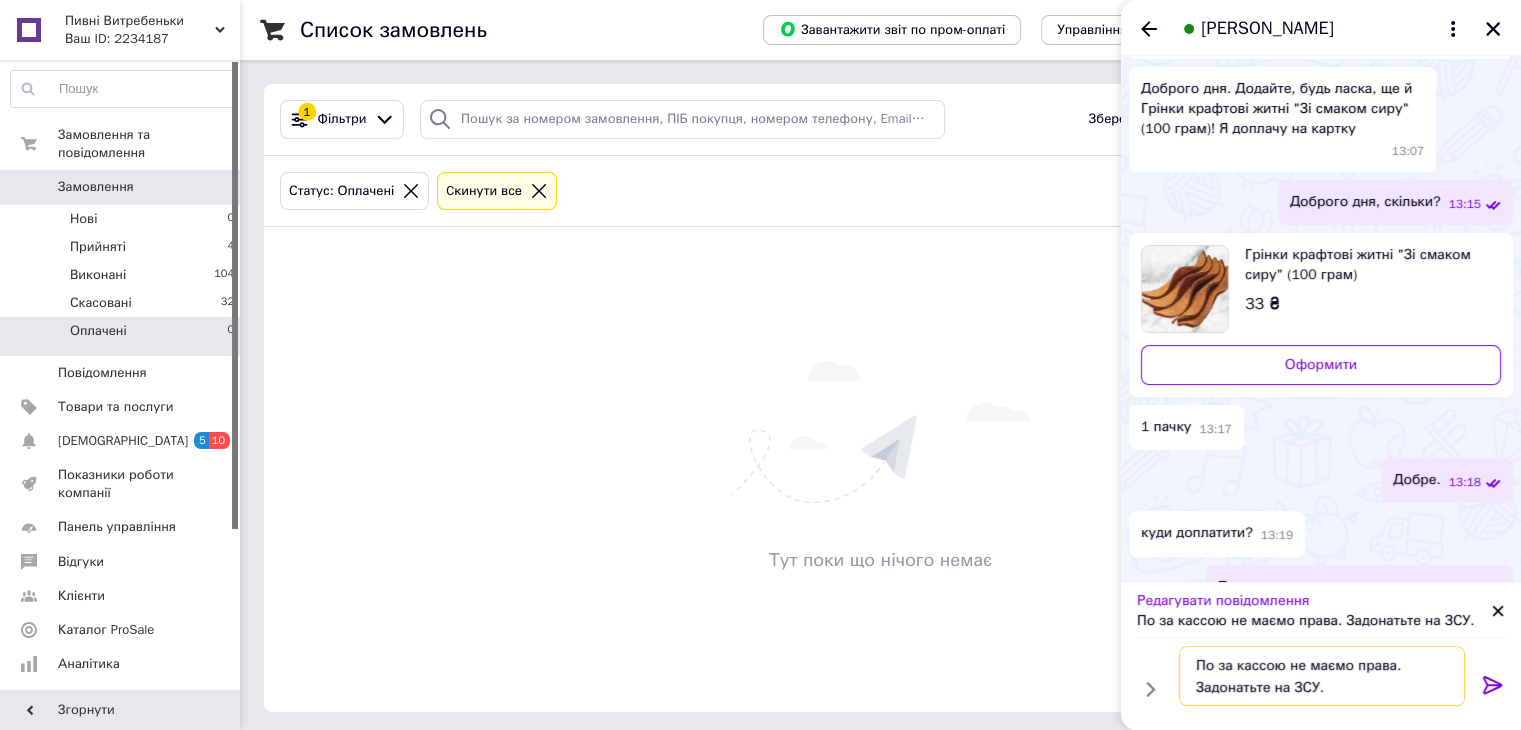 click on "По за кассою не маємо права. Задонатьте на ЗСУ." at bounding box center [1322, 676] 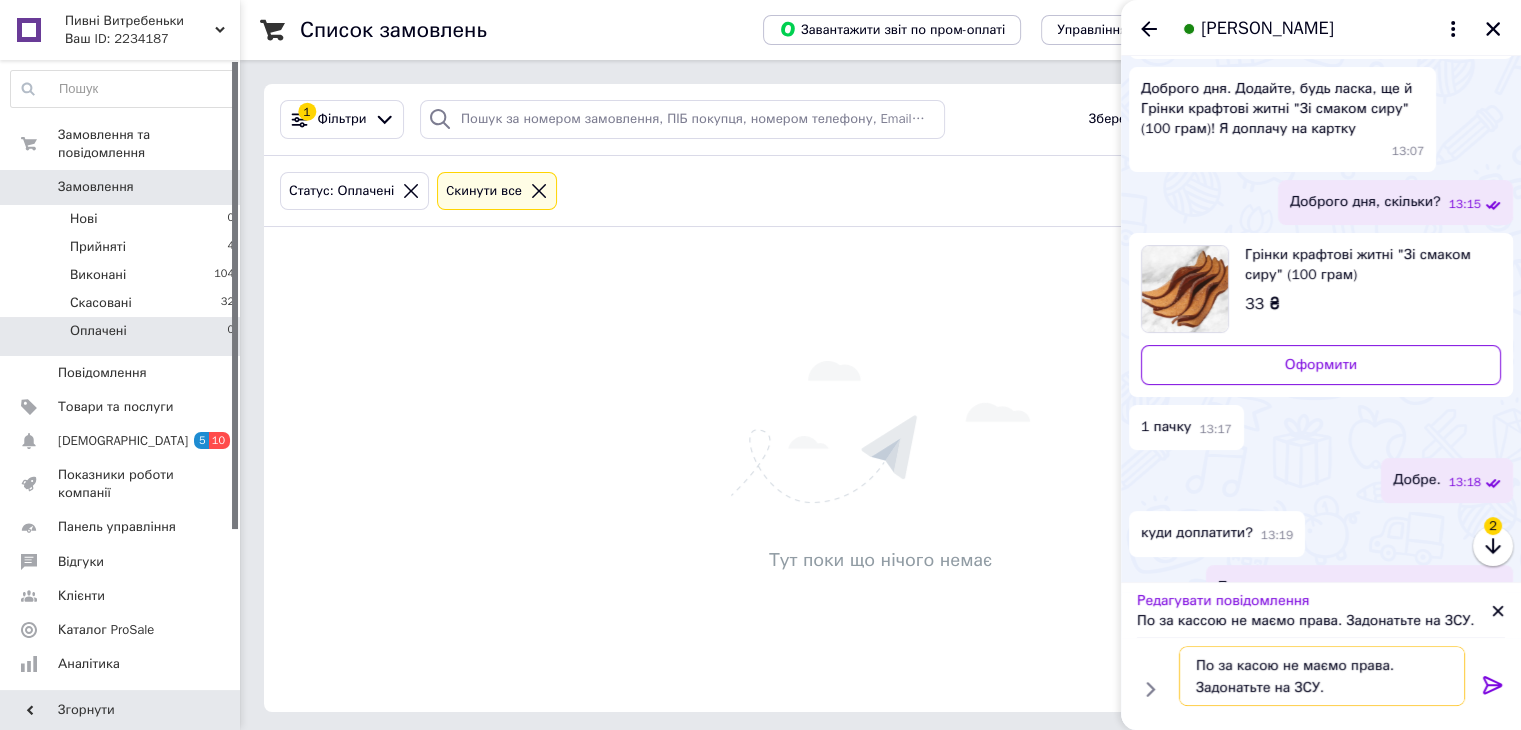type on "По за касою не маємо права. Задонатьте на ЗСУ." 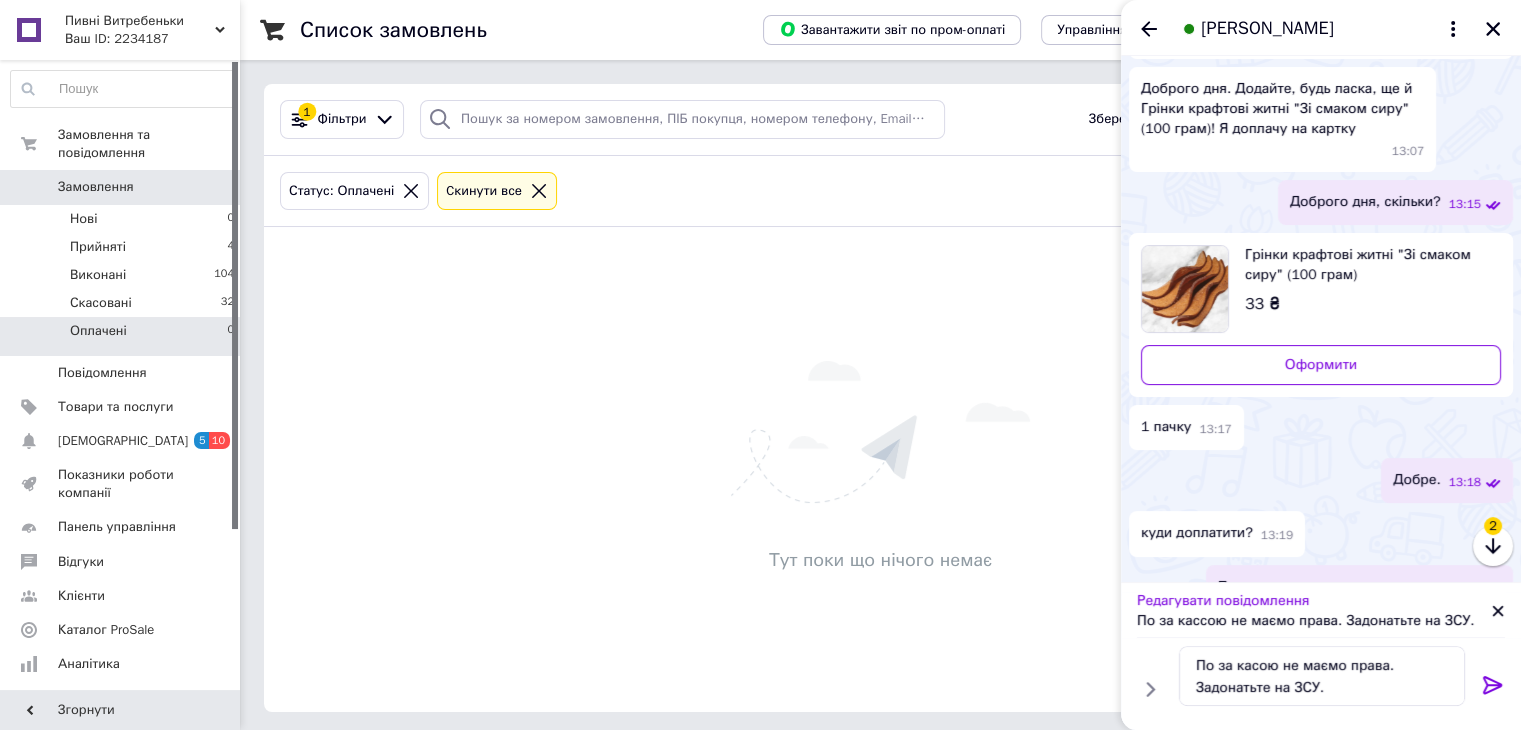 click 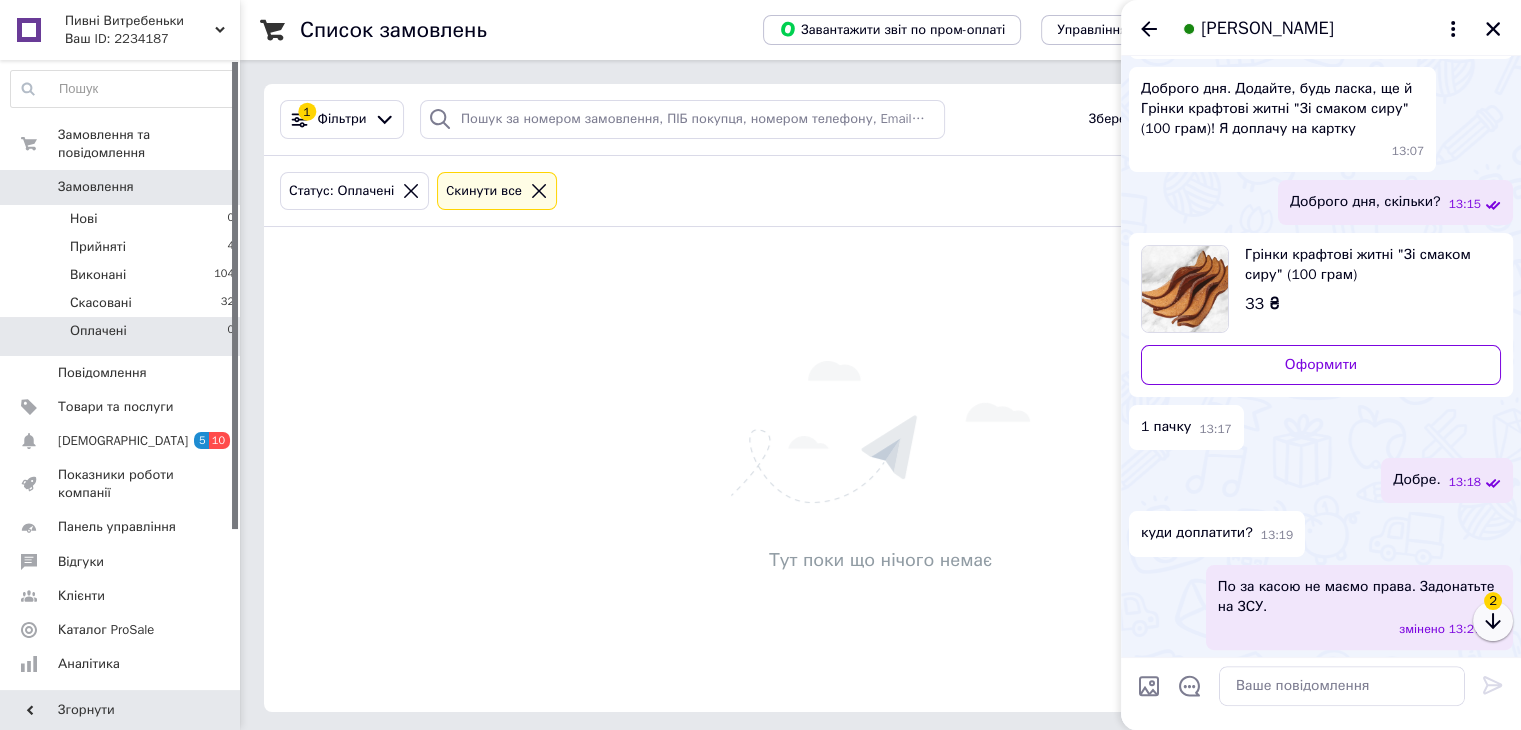 click 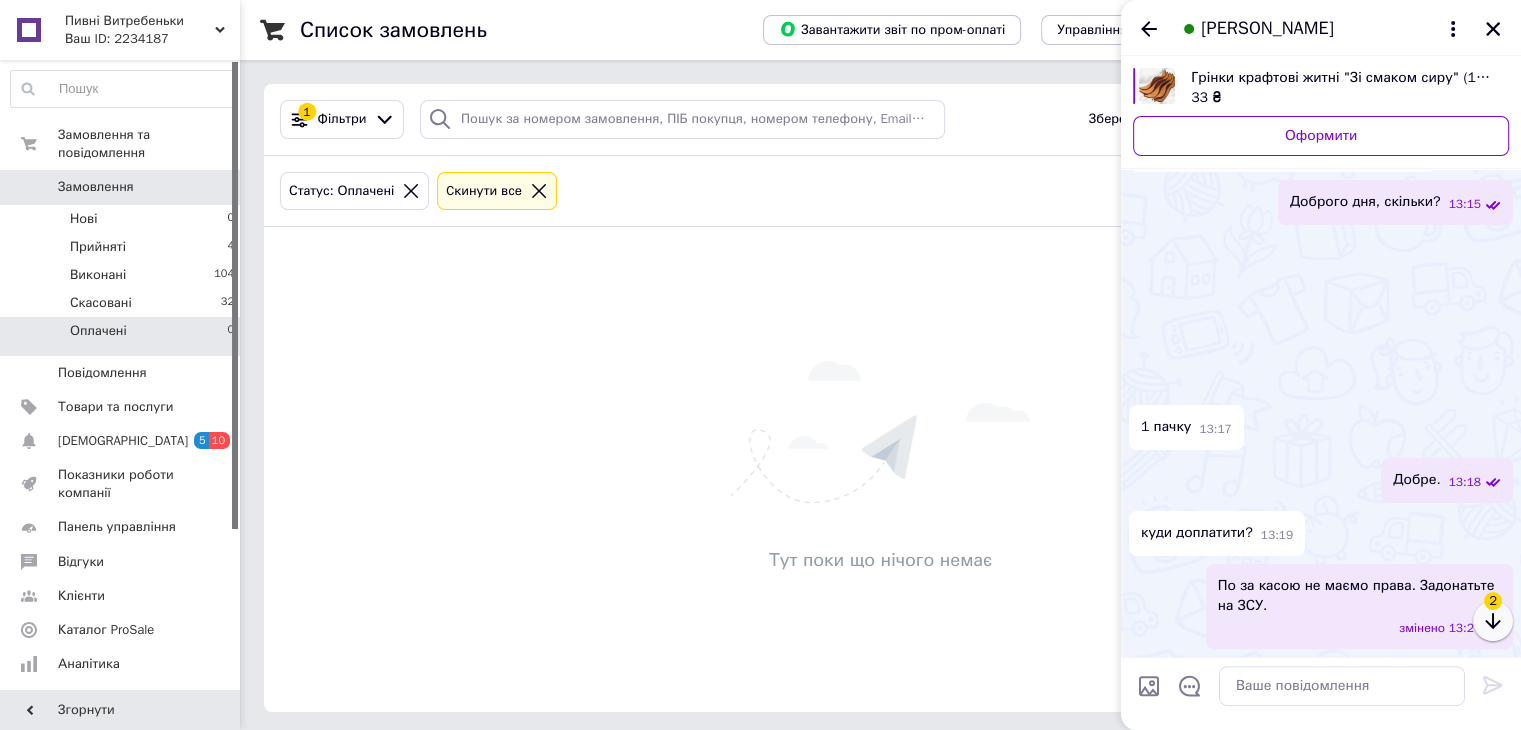 scroll, scrollTop: 832, scrollLeft: 0, axis: vertical 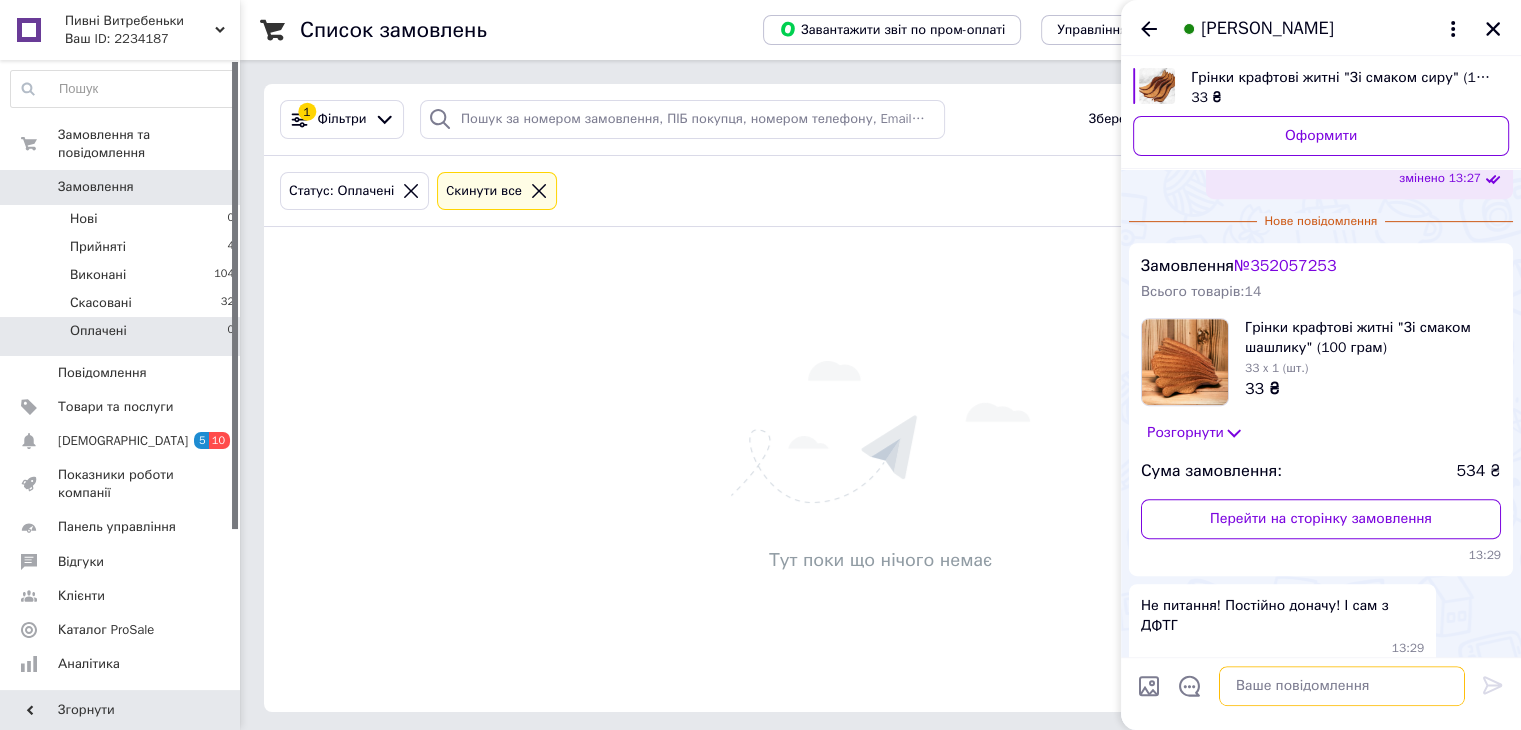 click at bounding box center (1342, 686) 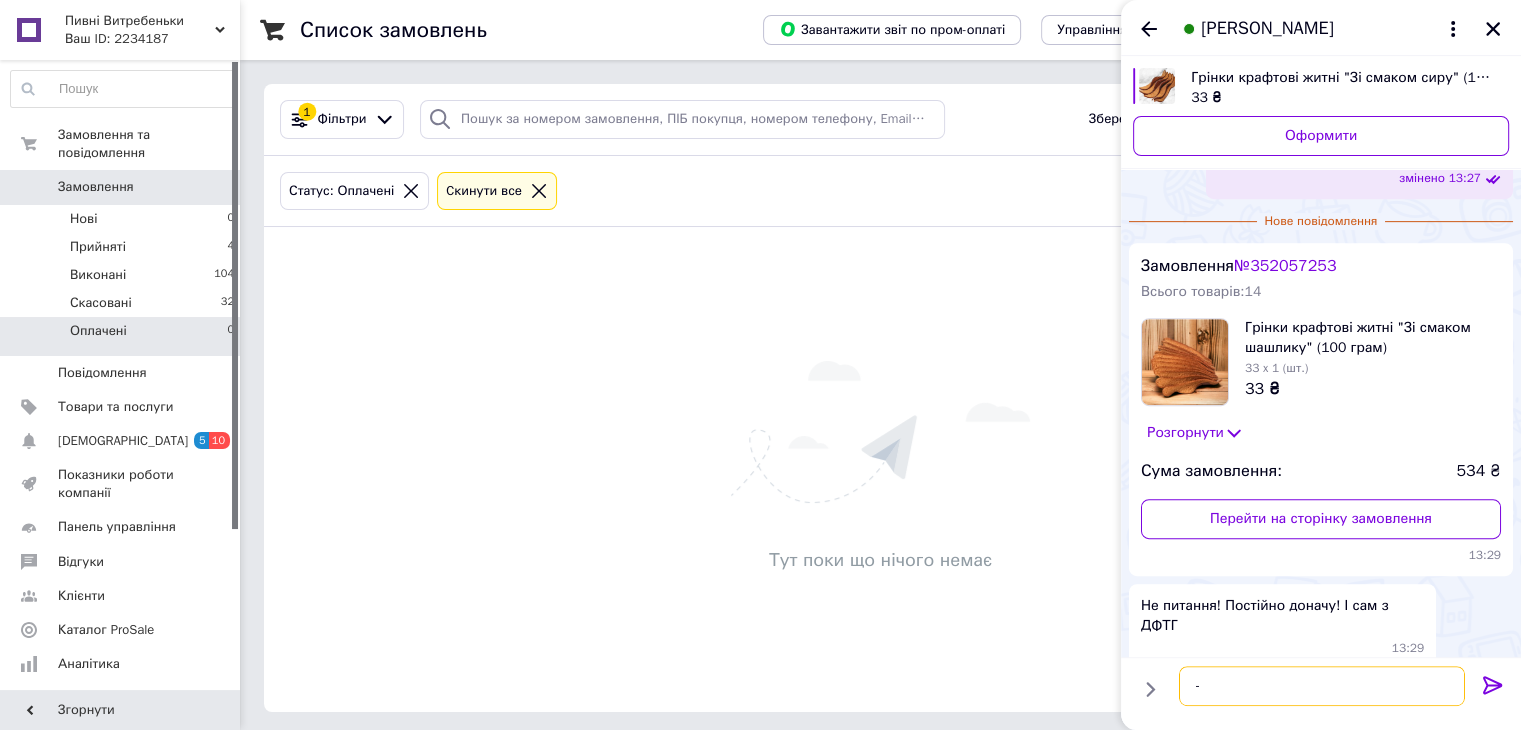 type on "-)" 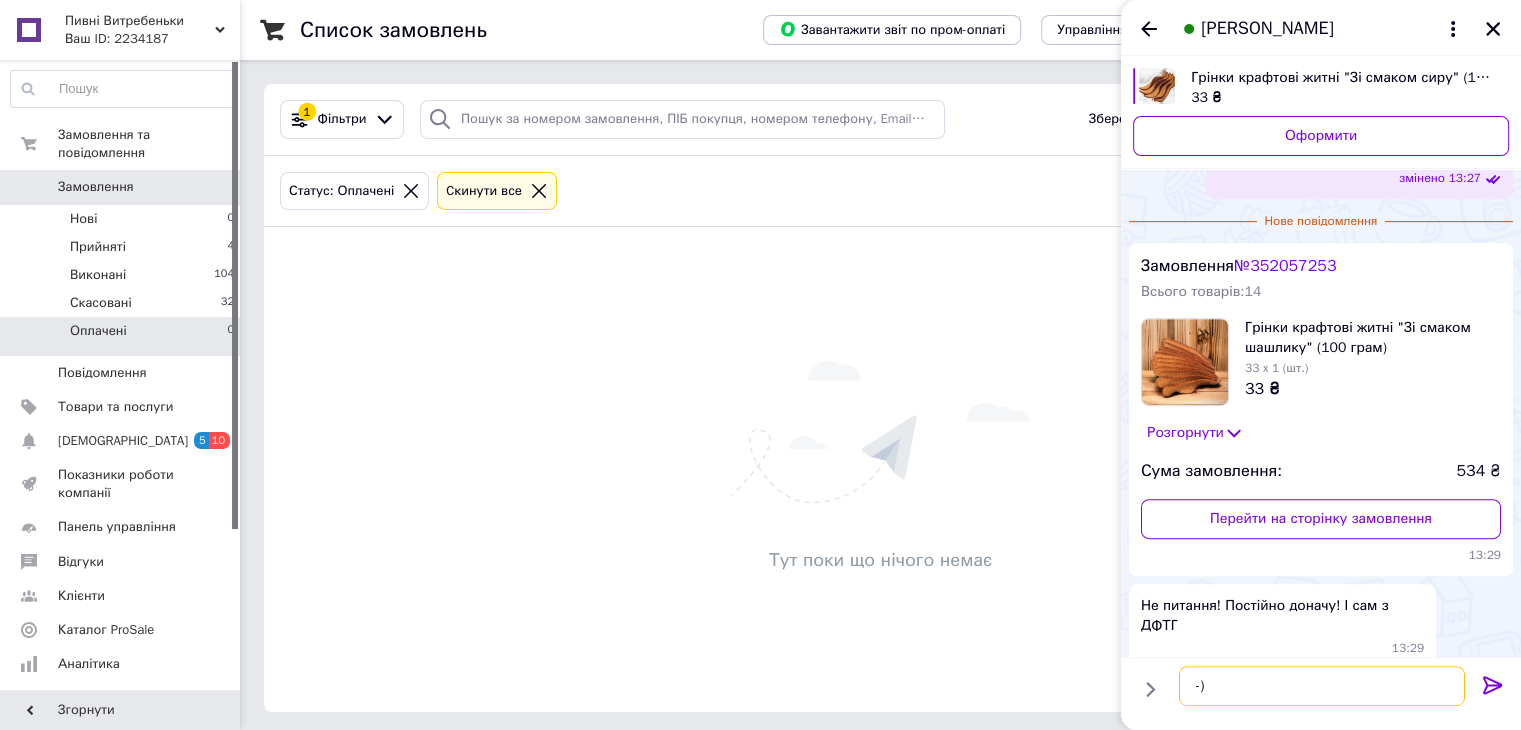 type 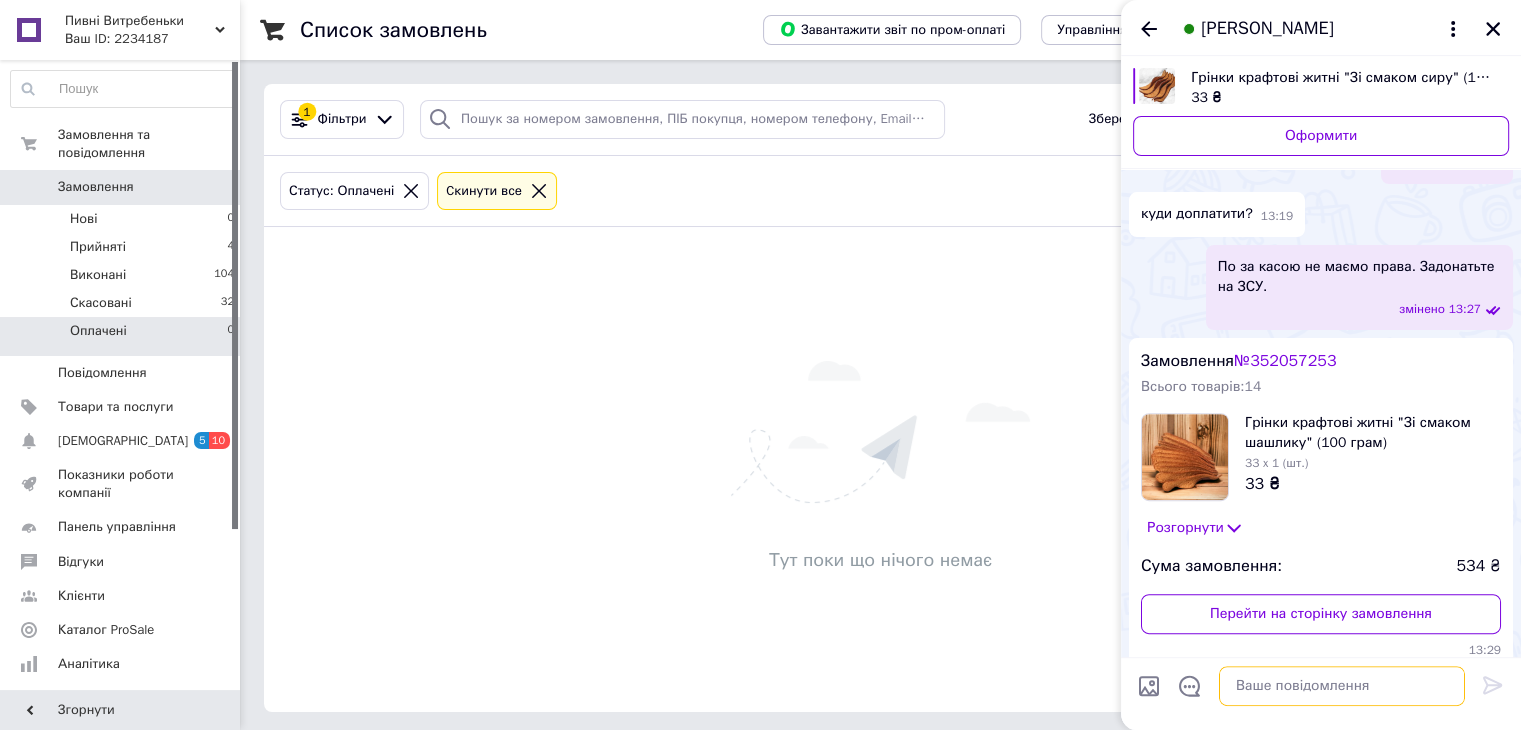 scroll, scrollTop: 851, scrollLeft: 0, axis: vertical 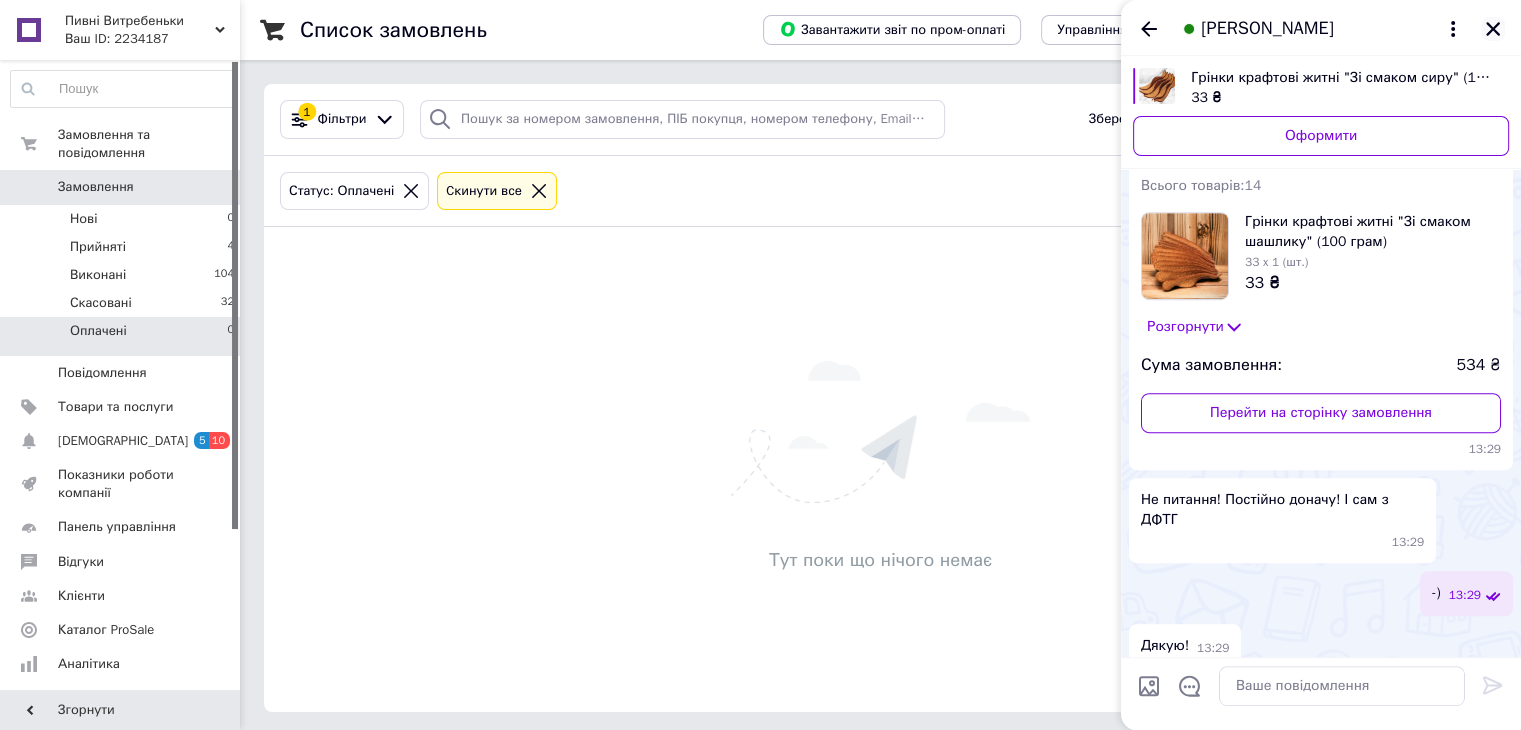 click 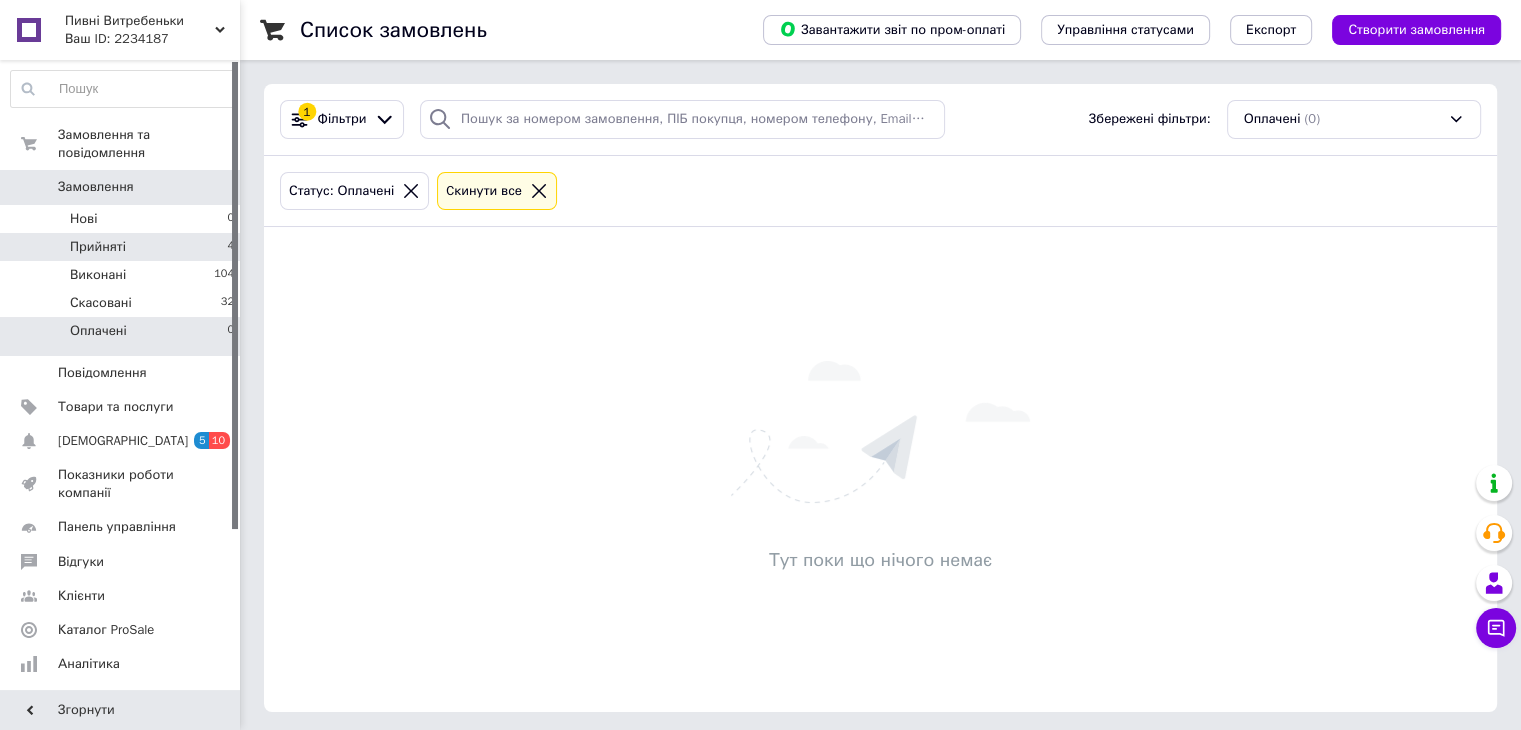 click on "Прийняті 4" at bounding box center [123, 247] 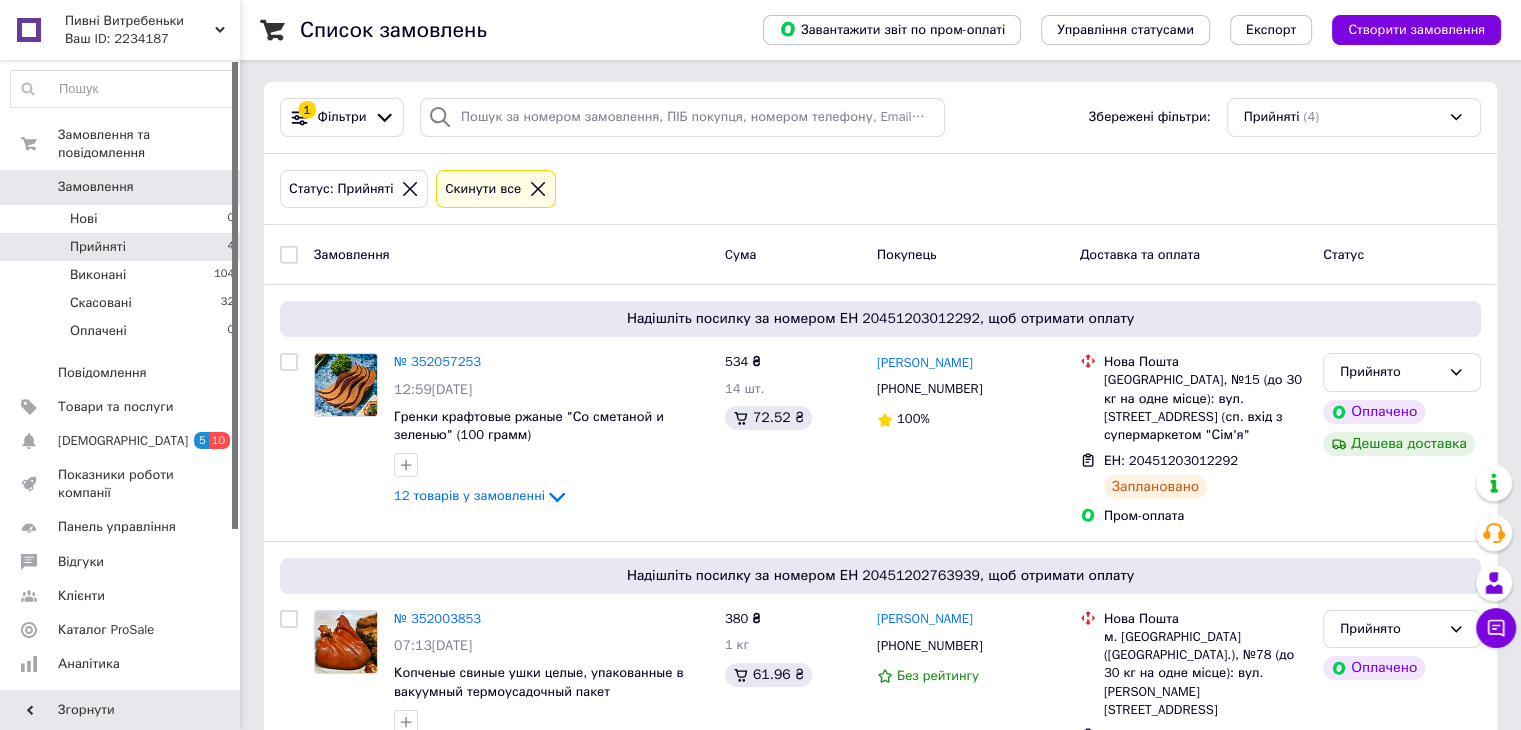 scroll, scrollTop: 0, scrollLeft: 0, axis: both 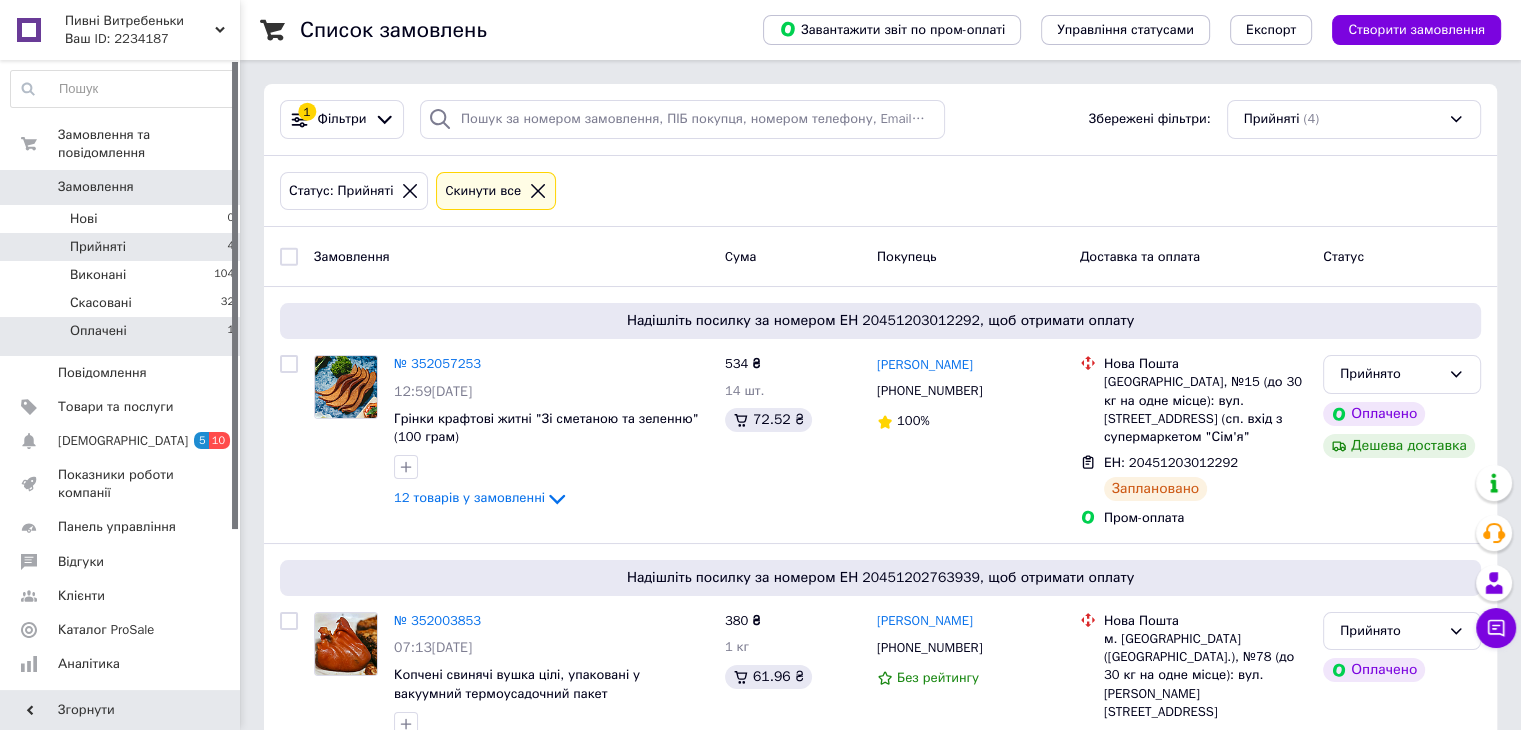 click on "Оплачені" at bounding box center [98, 331] 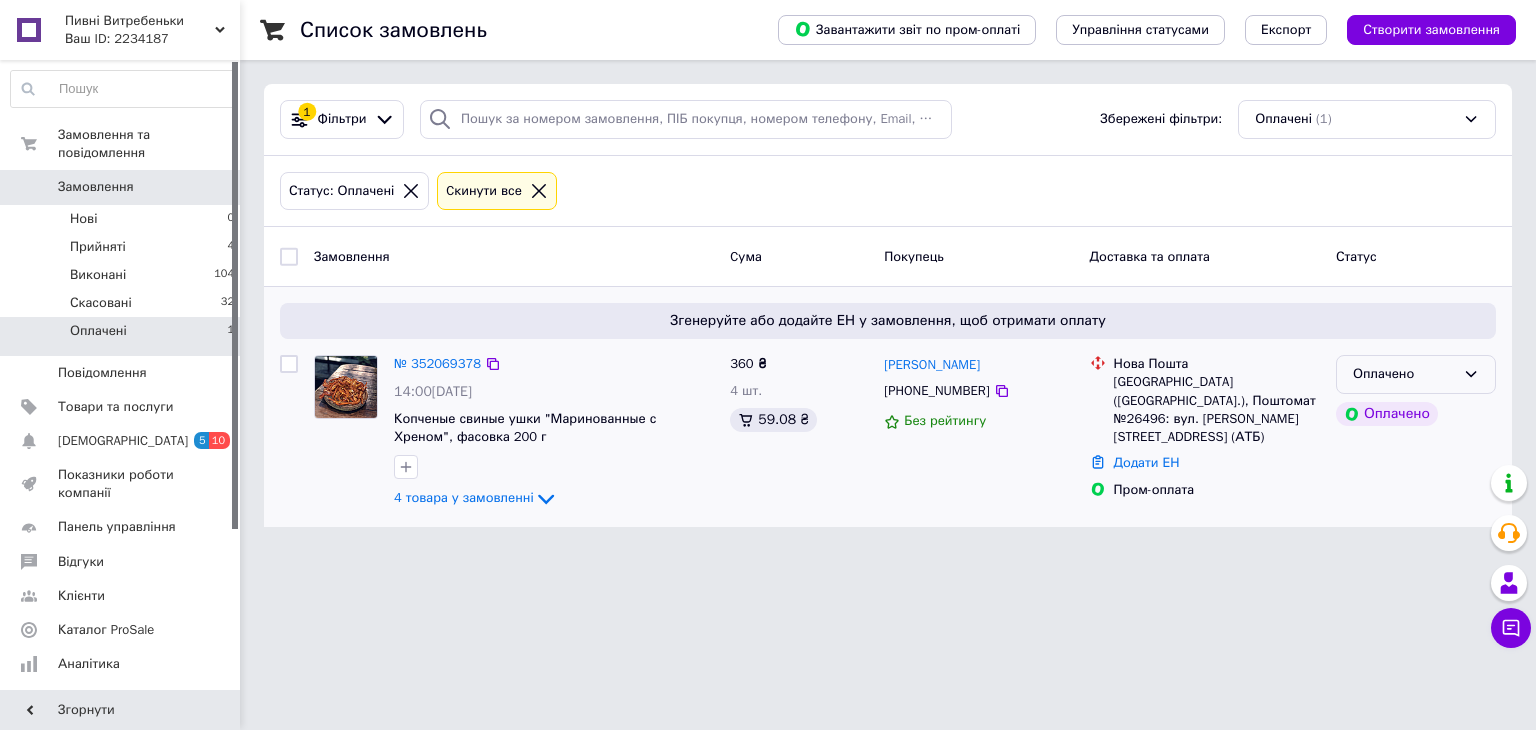 click 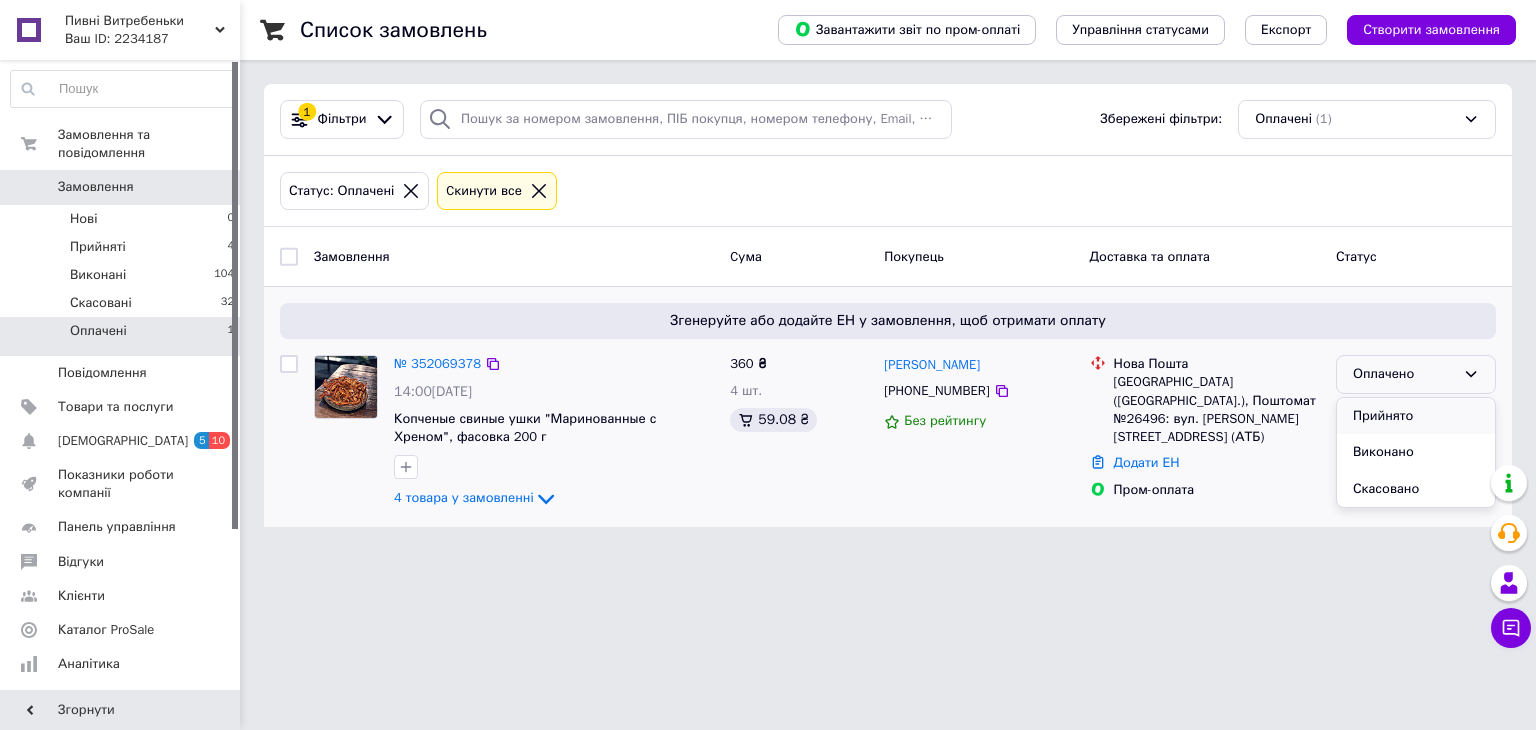click on "Прийнято" at bounding box center (1416, 416) 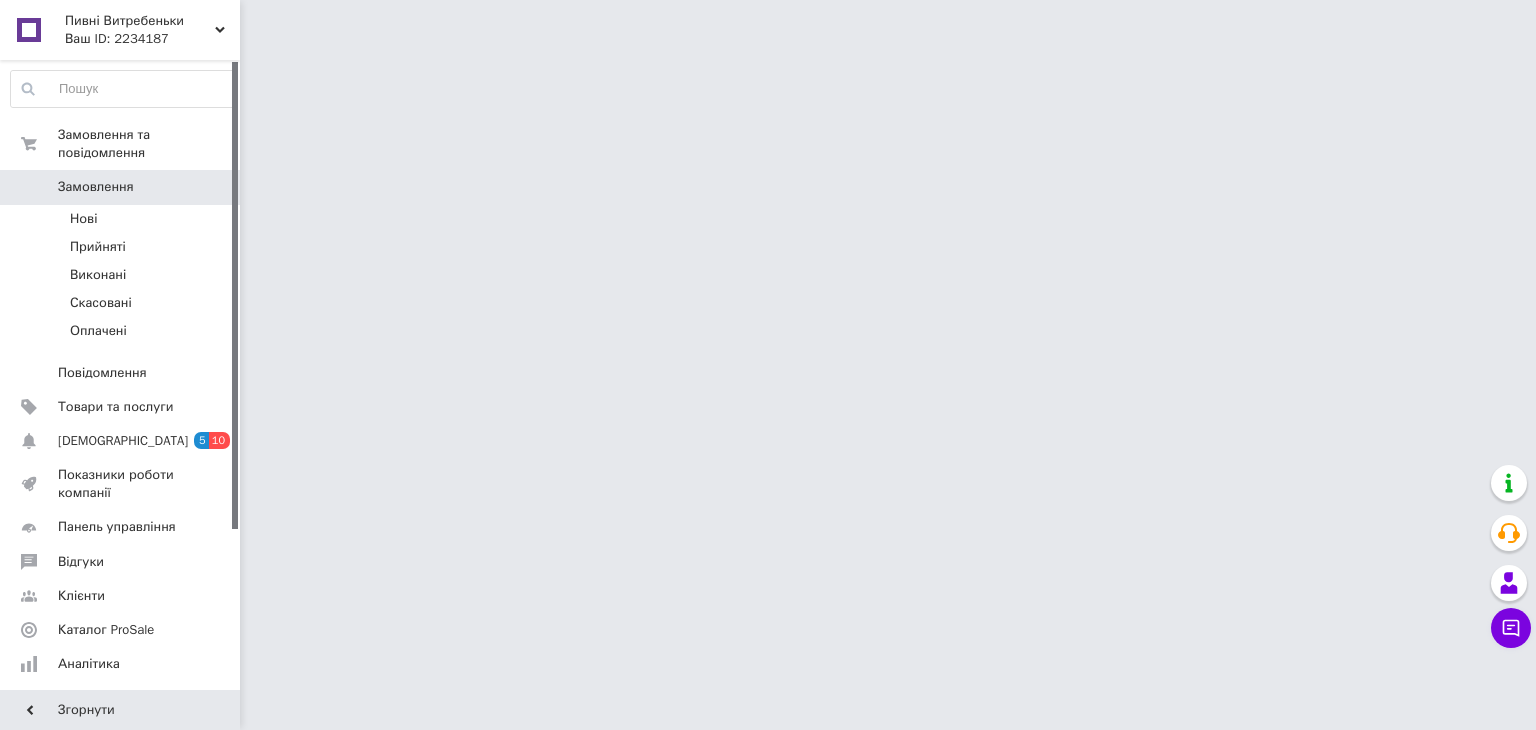scroll, scrollTop: 0, scrollLeft: 0, axis: both 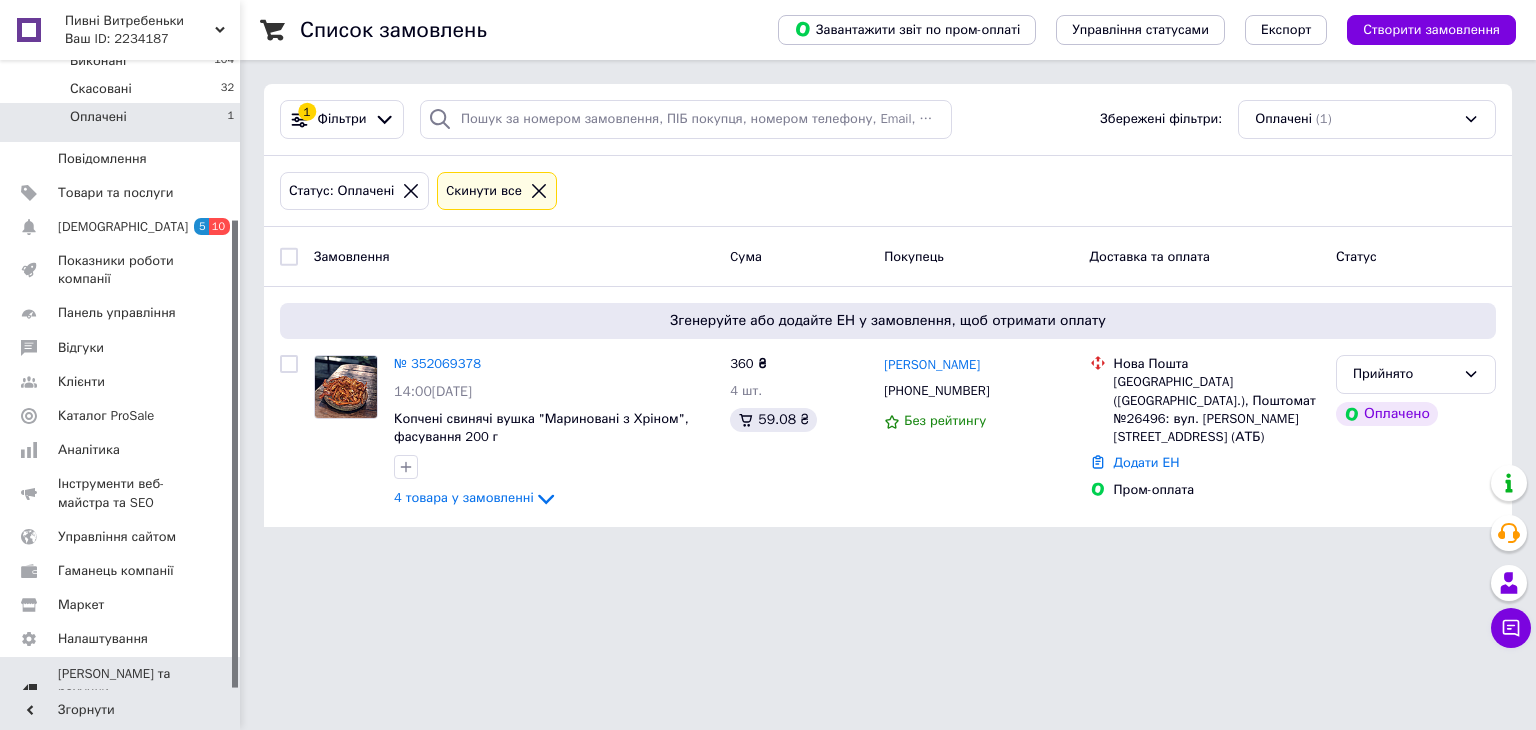 click on "[PERSON_NAME] та рахунки Prom мікс 1 000" at bounding box center [121, 692] 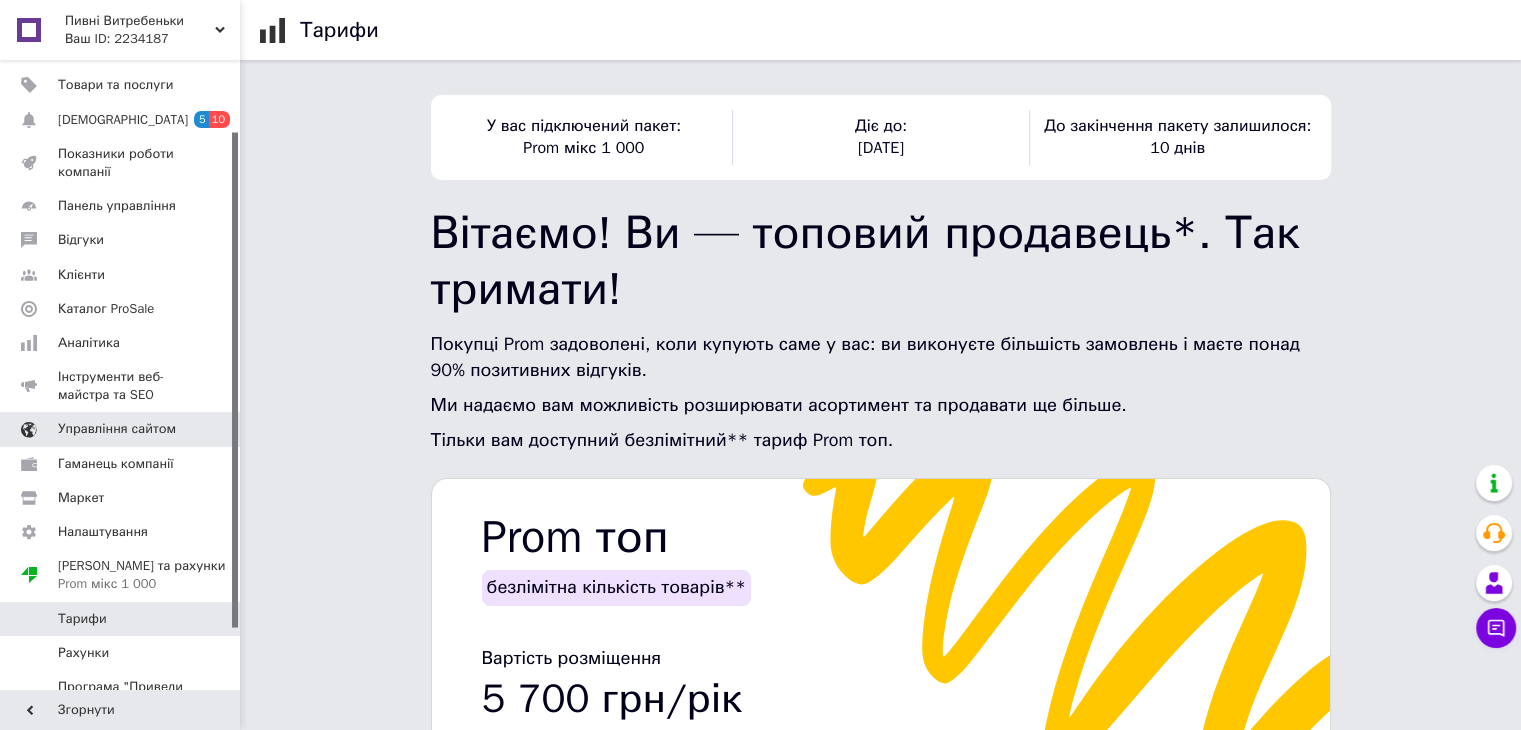 scroll, scrollTop: 68, scrollLeft: 0, axis: vertical 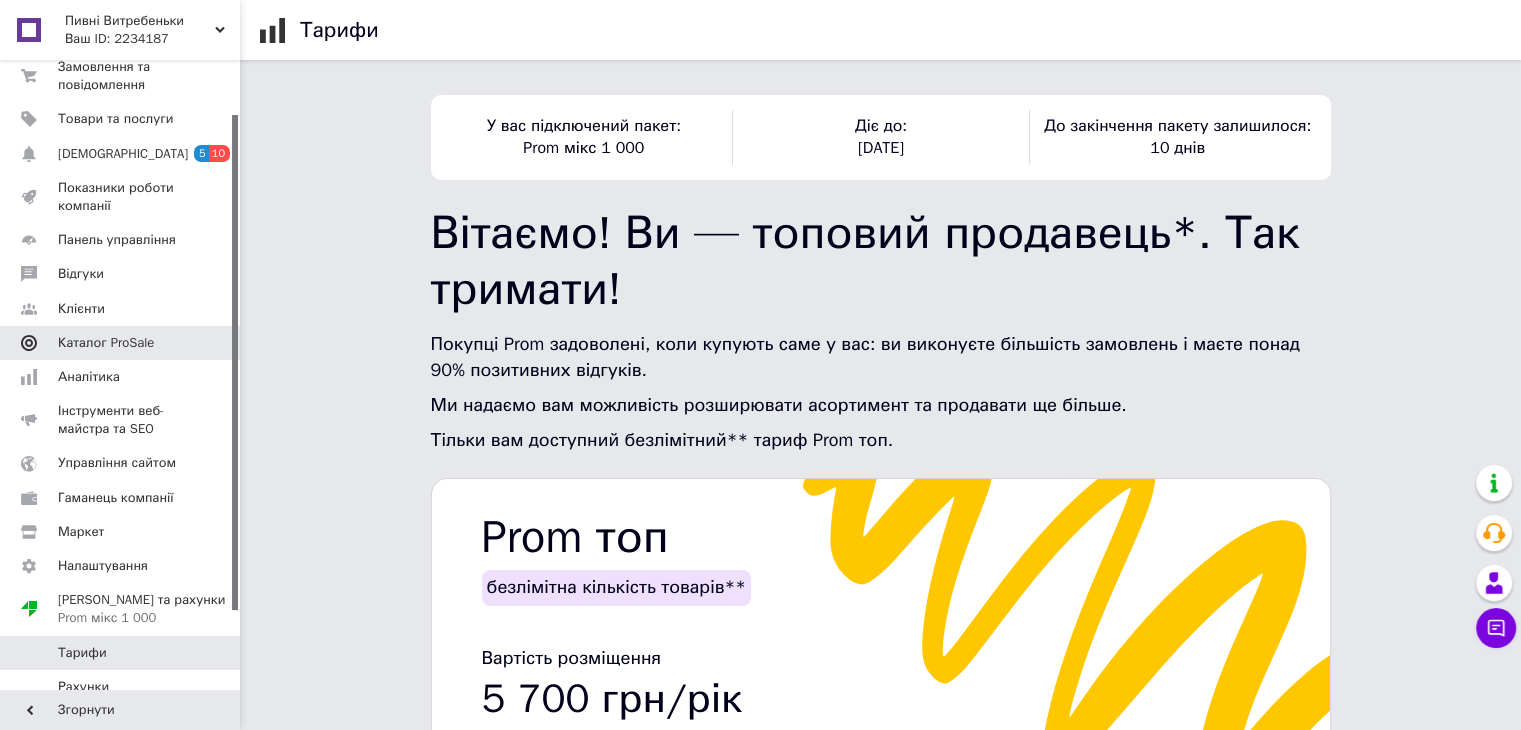 click on "Каталог ProSale" at bounding box center (106, 343) 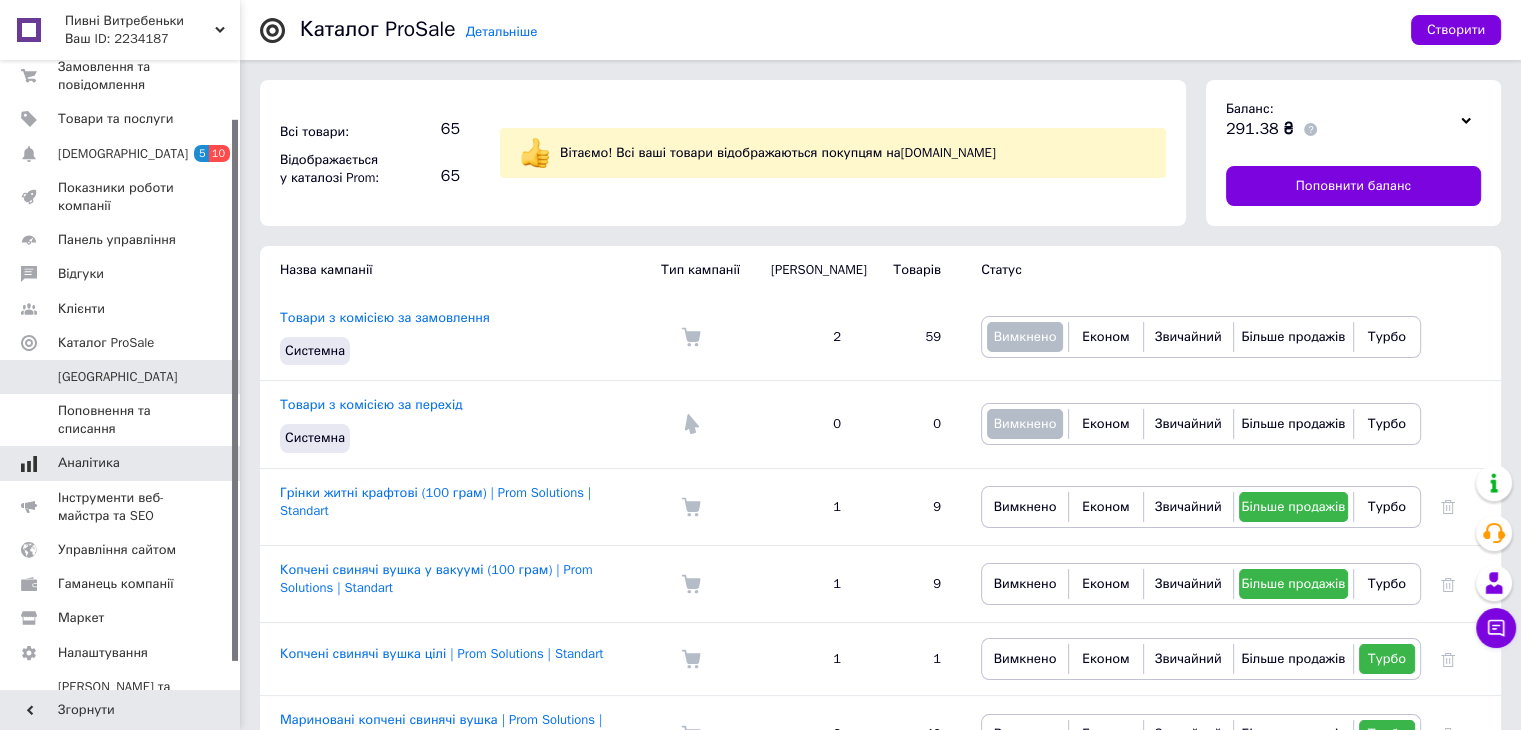 click on "Аналітика" at bounding box center (89, 463) 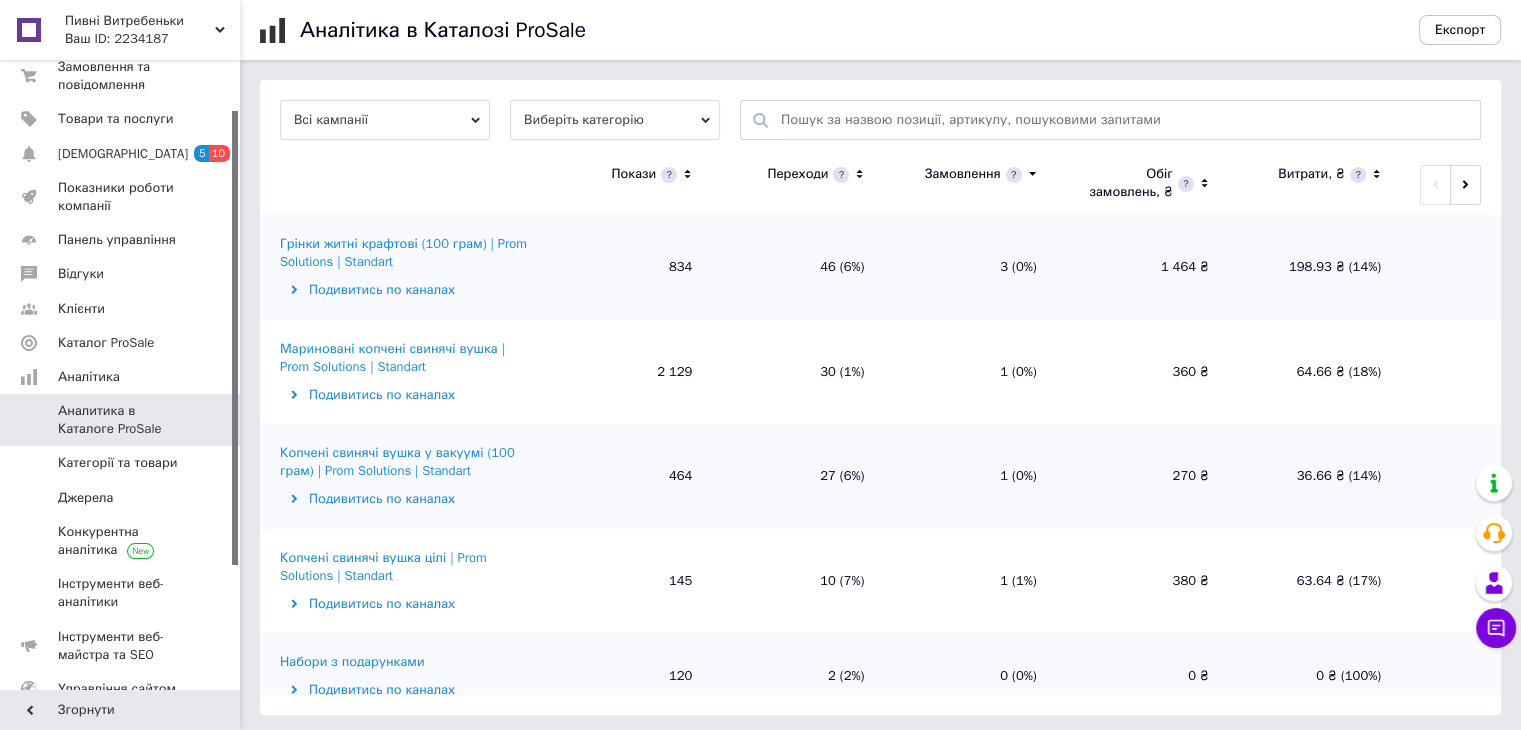 scroll, scrollTop: 600, scrollLeft: 0, axis: vertical 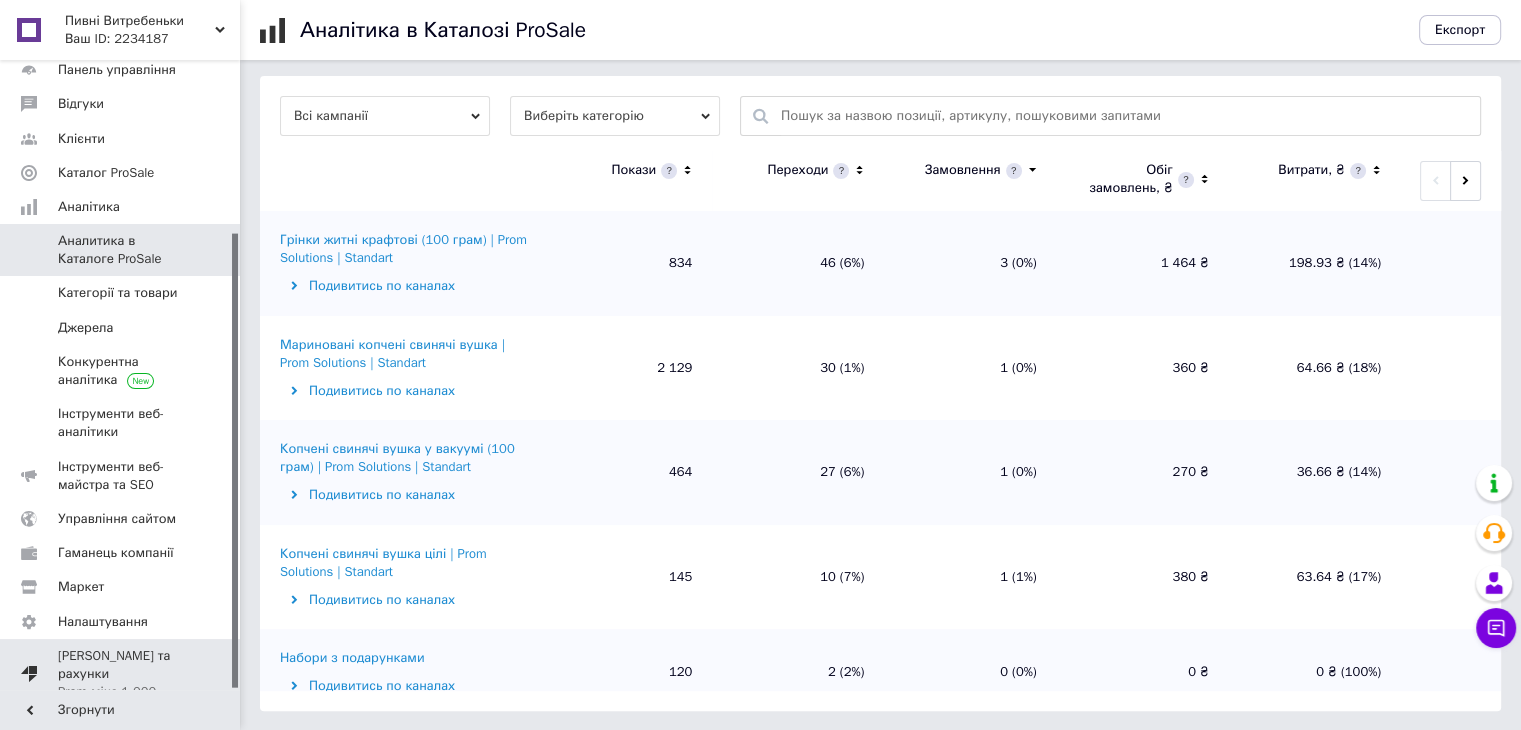 click on "Тарифи та рахунки Prom мікс 1 000" at bounding box center [121, 674] 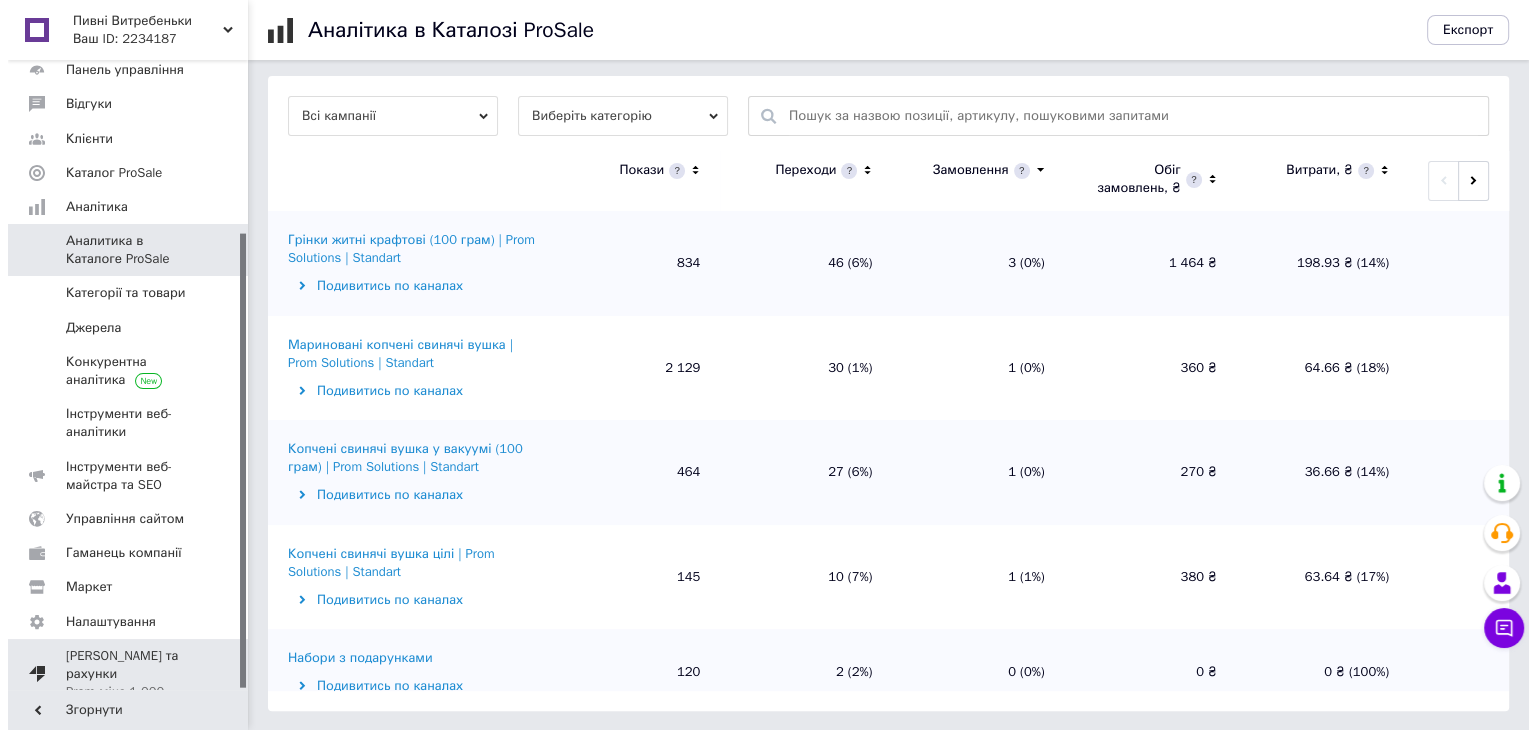 scroll, scrollTop: 0, scrollLeft: 0, axis: both 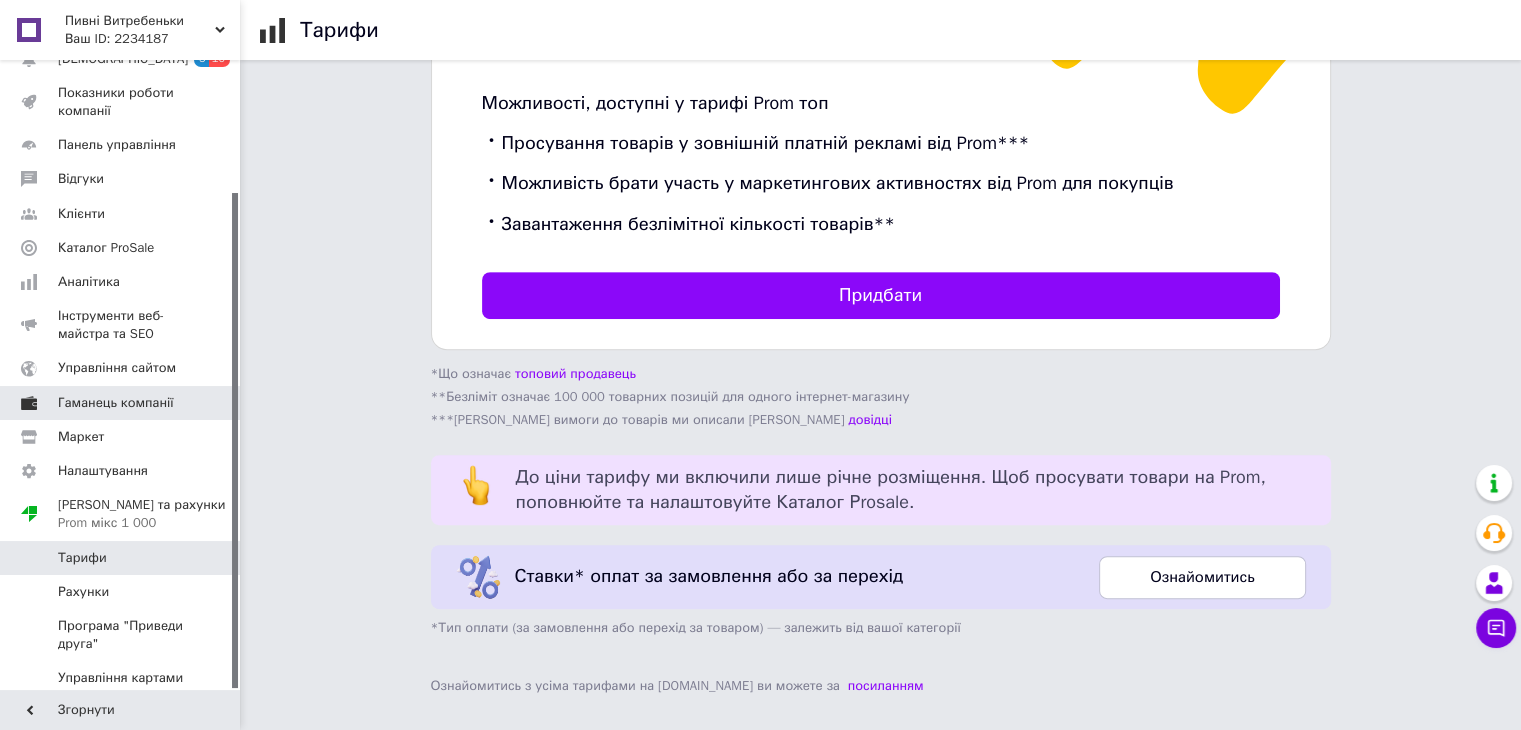 click on "Гаманець компанії" at bounding box center (116, 403) 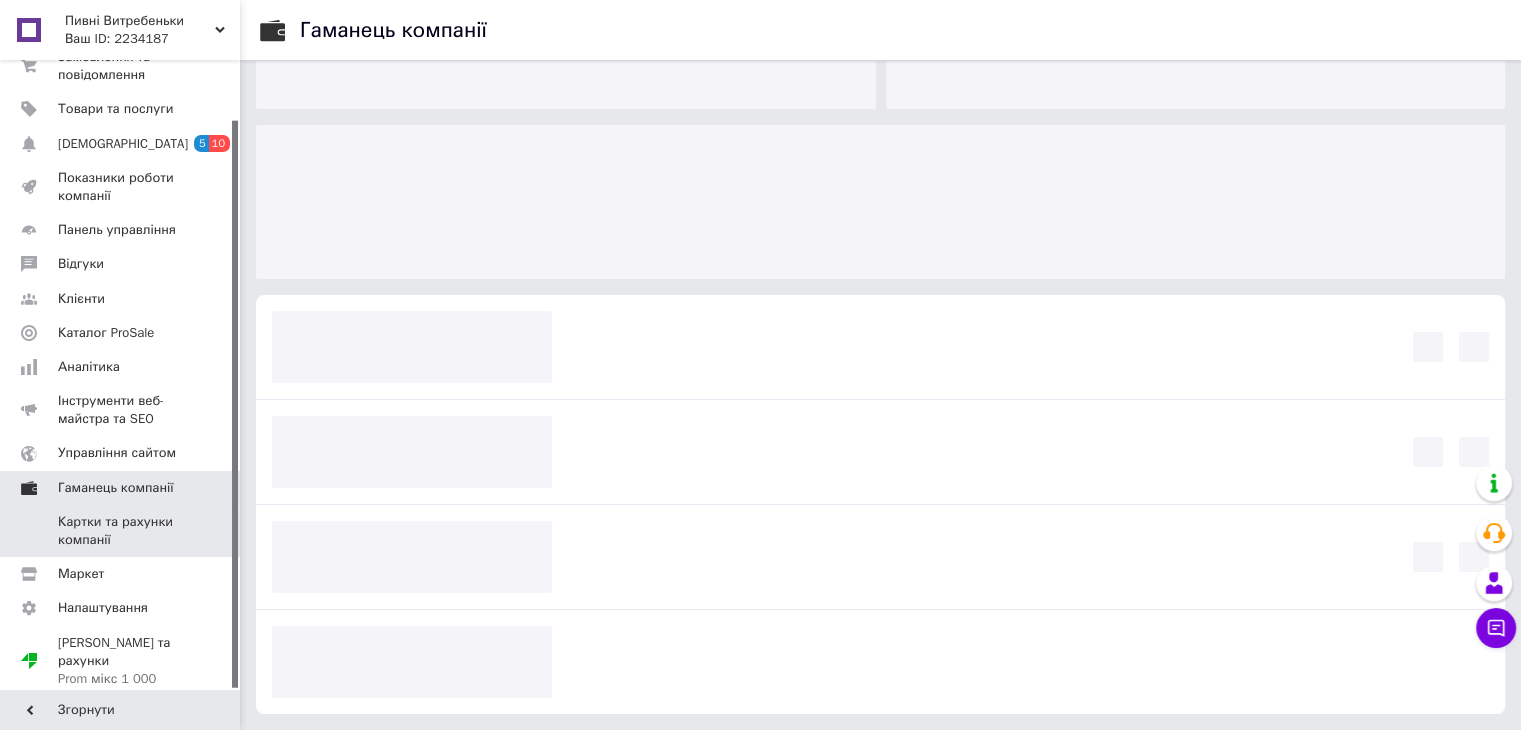 scroll, scrollTop: 15, scrollLeft: 0, axis: vertical 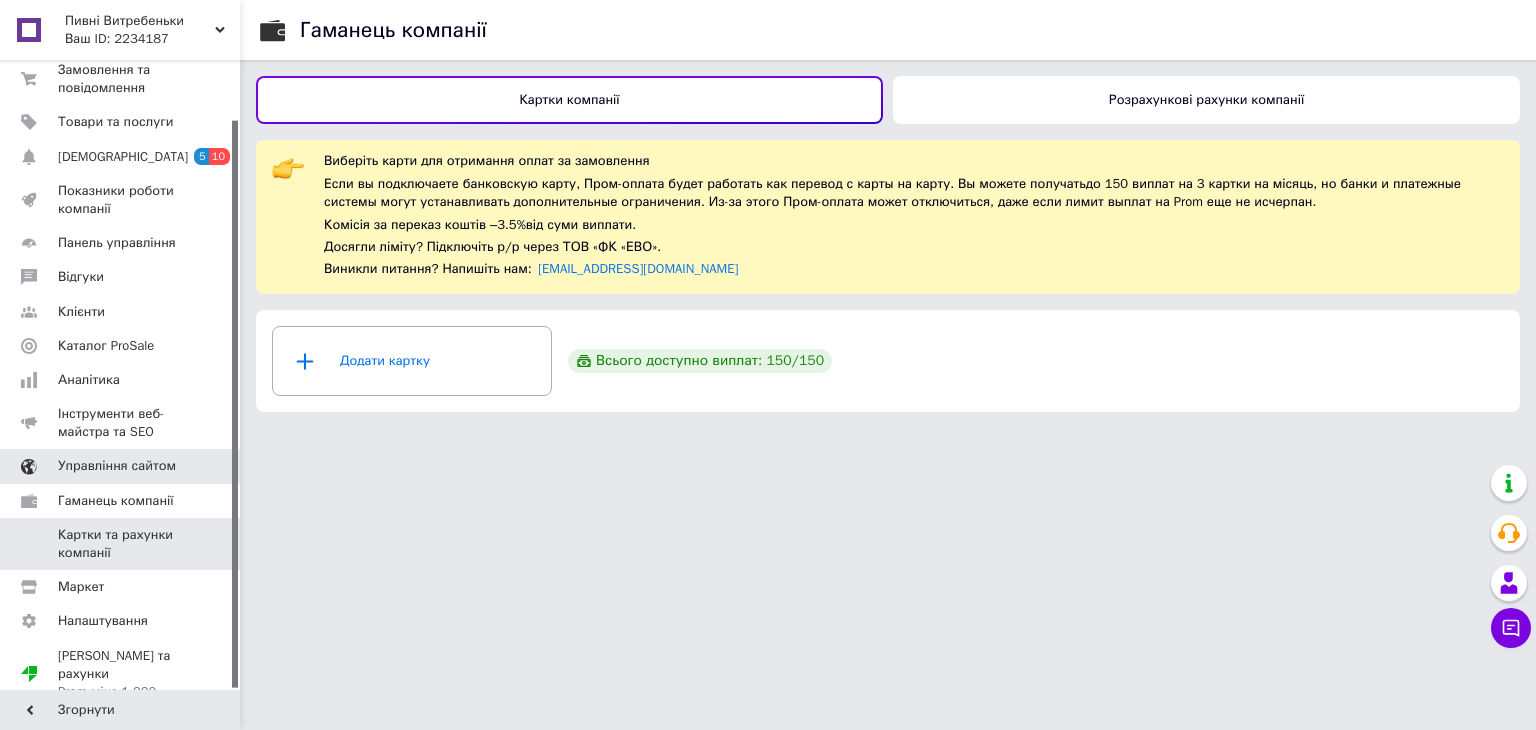 click on "Управління сайтом" at bounding box center [117, 466] 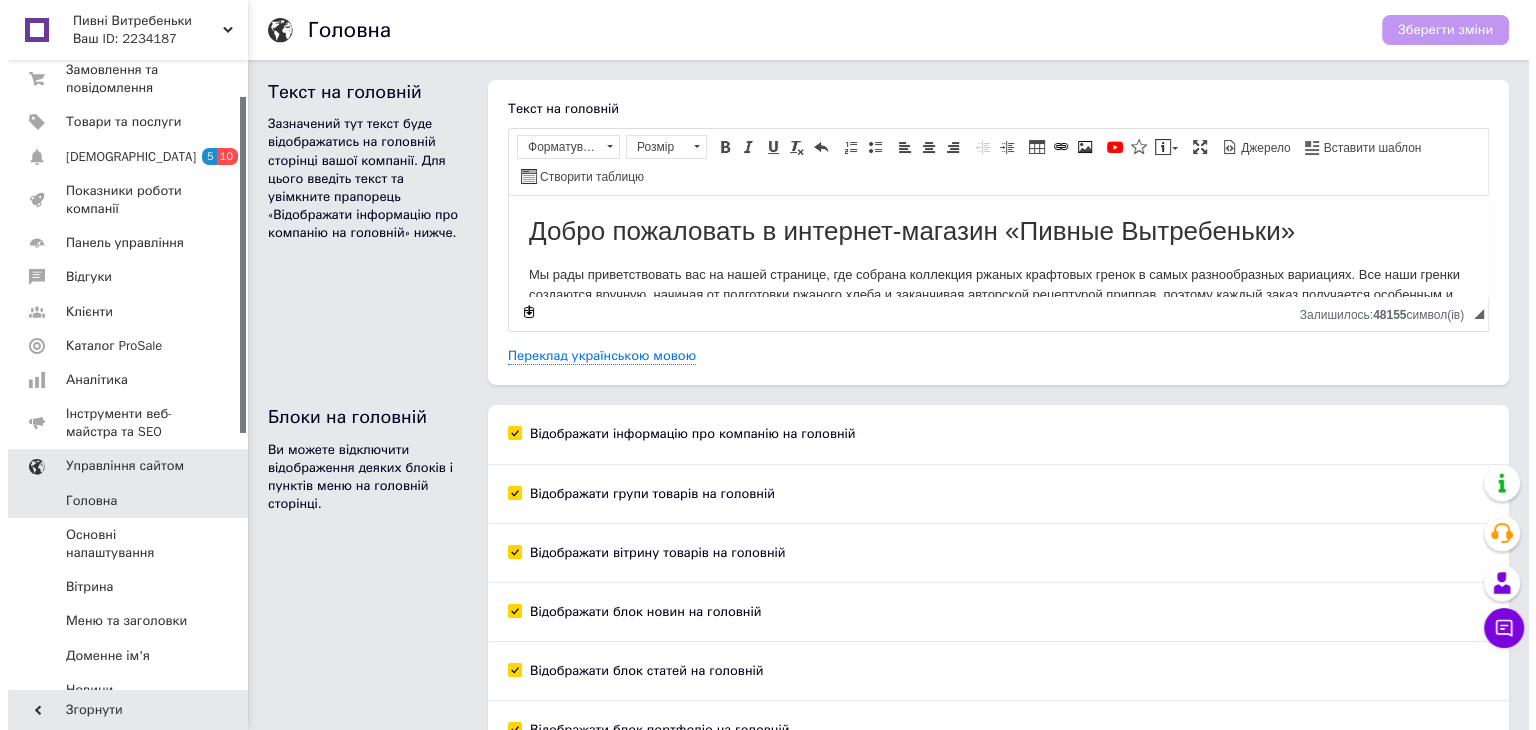 scroll, scrollTop: 0, scrollLeft: 0, axis: both 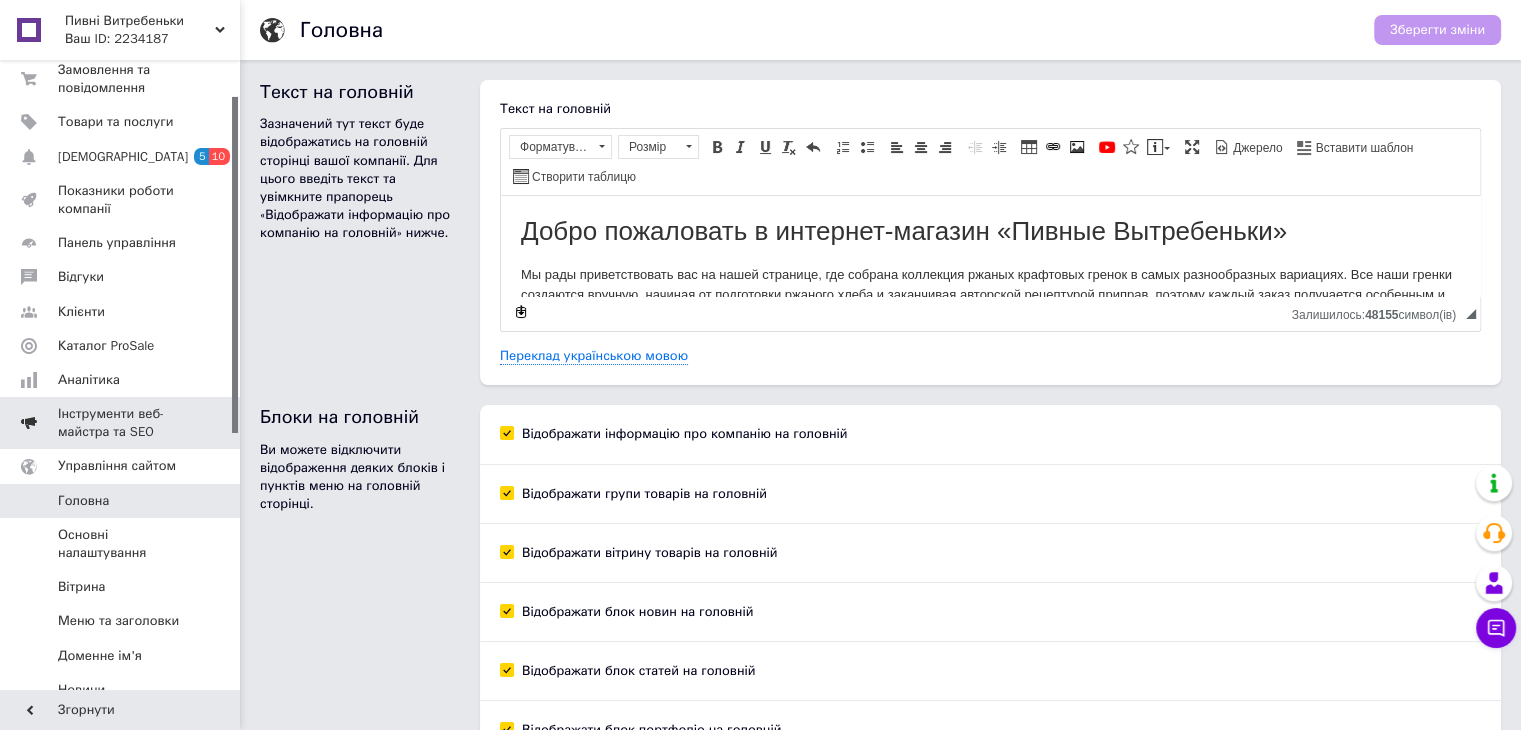 click on "Інструменти веб-майстра та SEO" at bounding box center (121, 423) 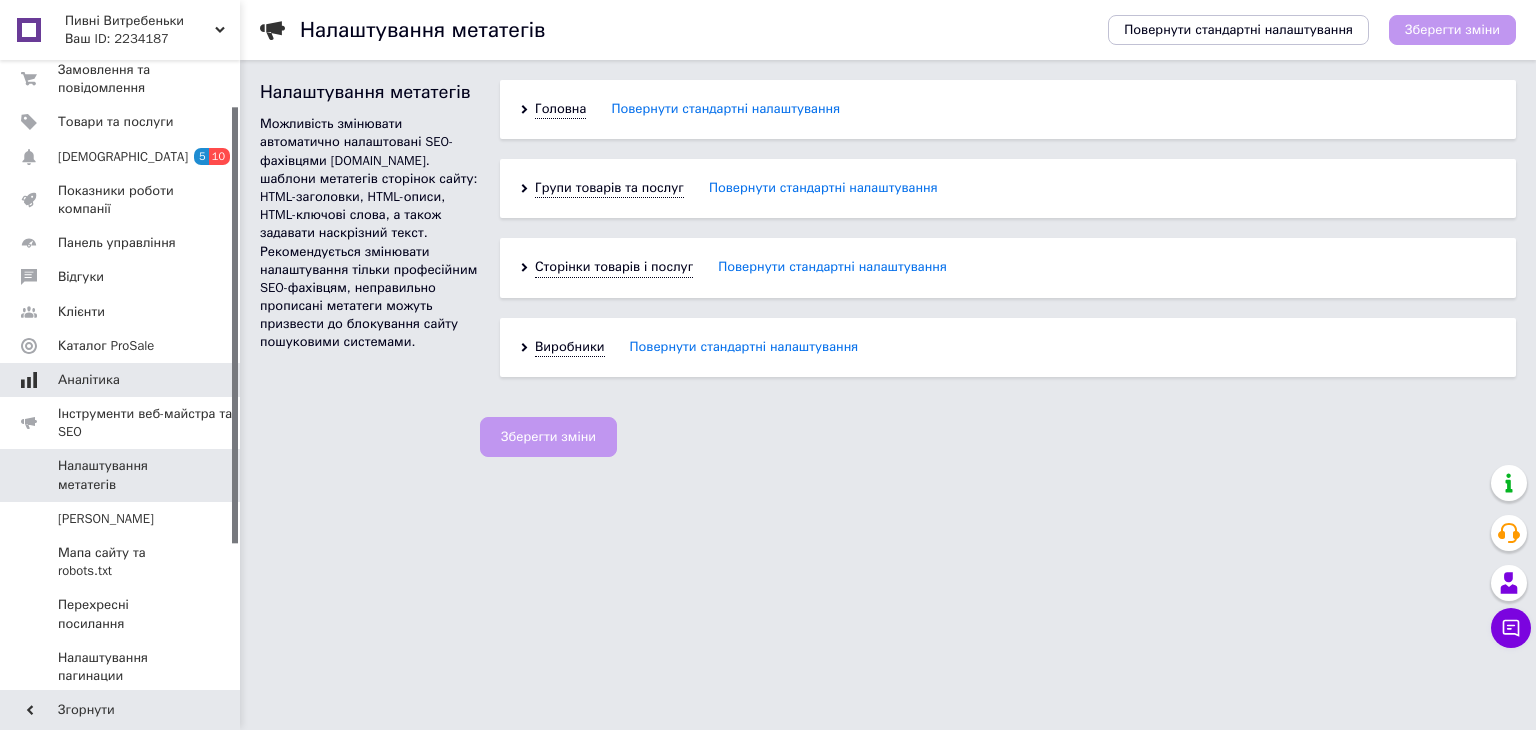 click on "Аналітика" at bounding box center [123, 380] 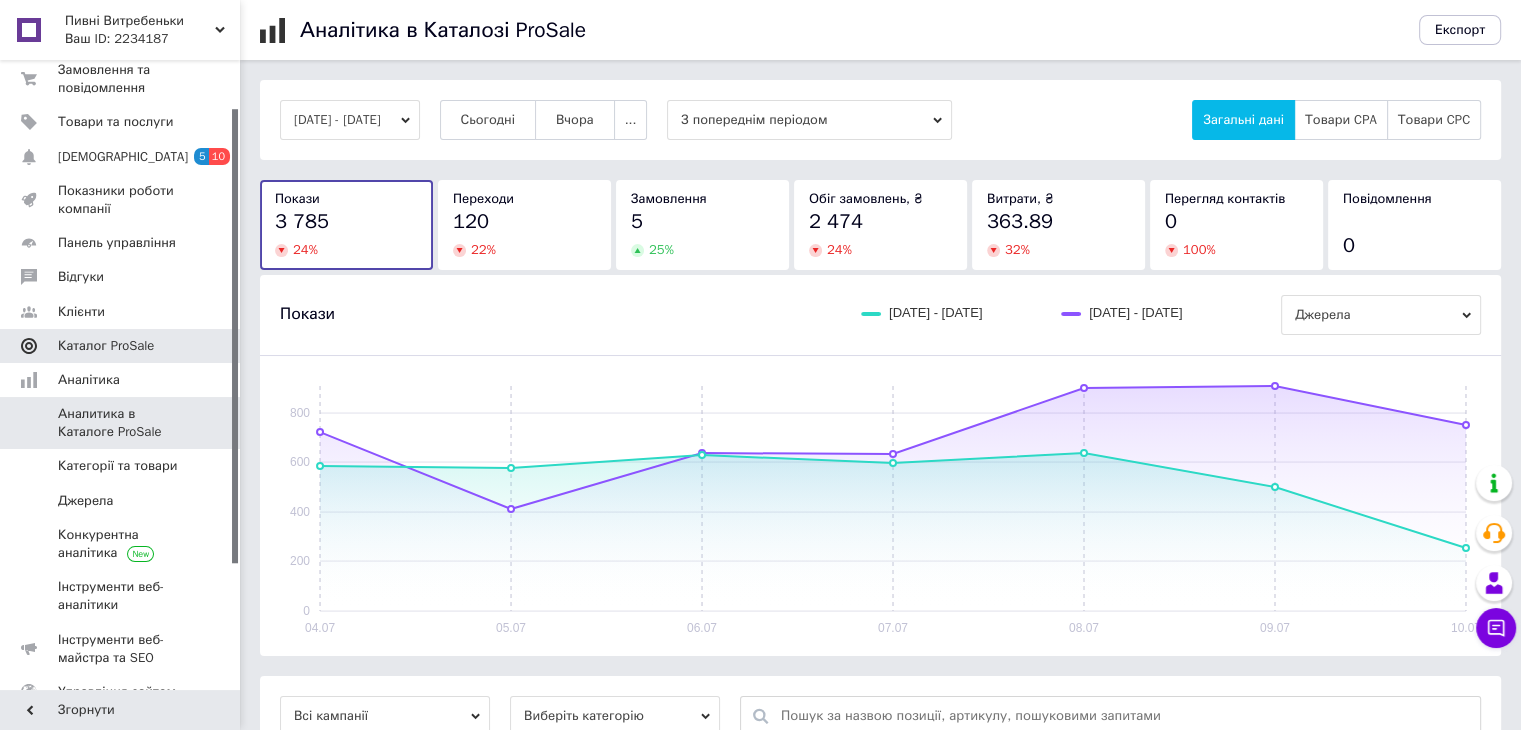 click on "Каталог ProSale" at bounding box center [106, 346] 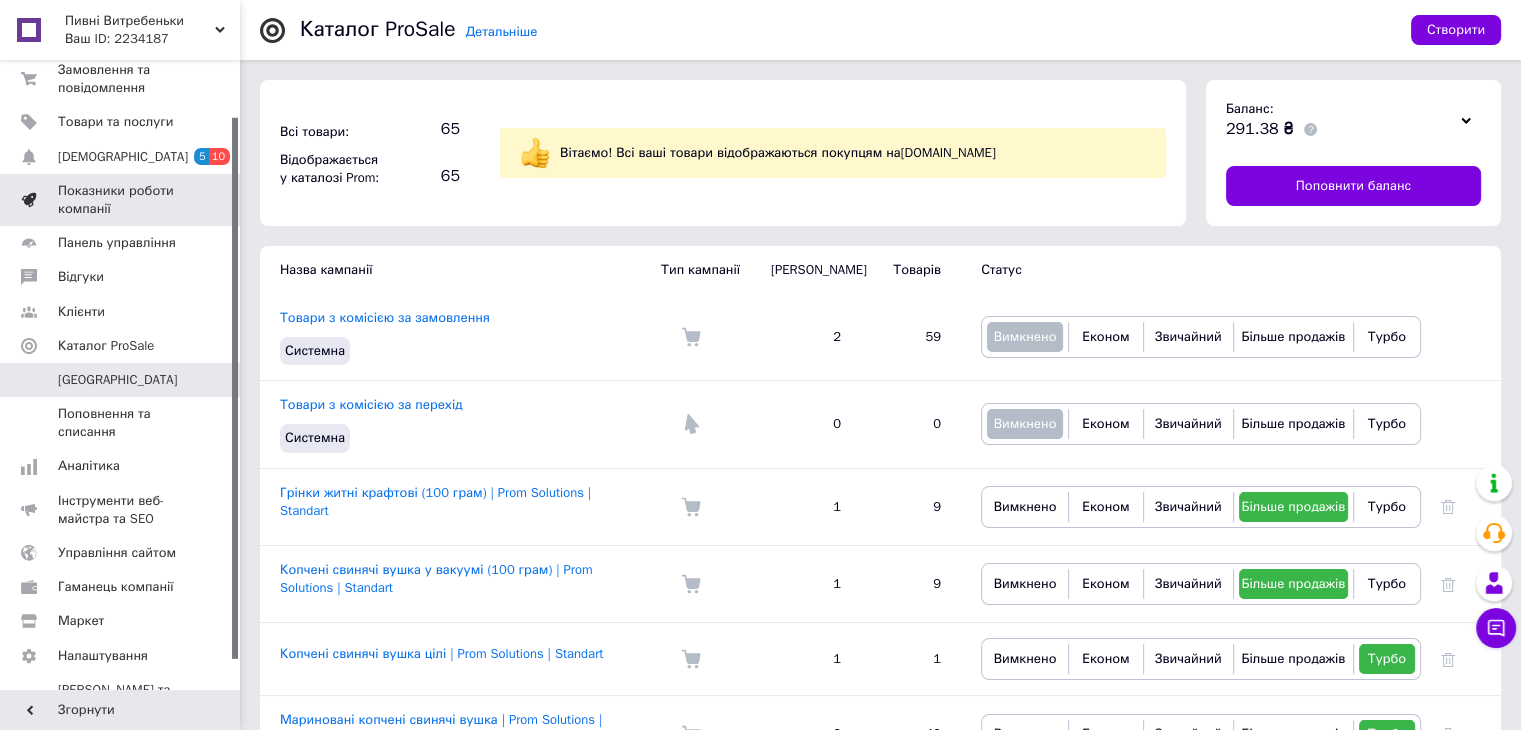 click on "Показники роботи компанії" at bounding box center [121, 200] 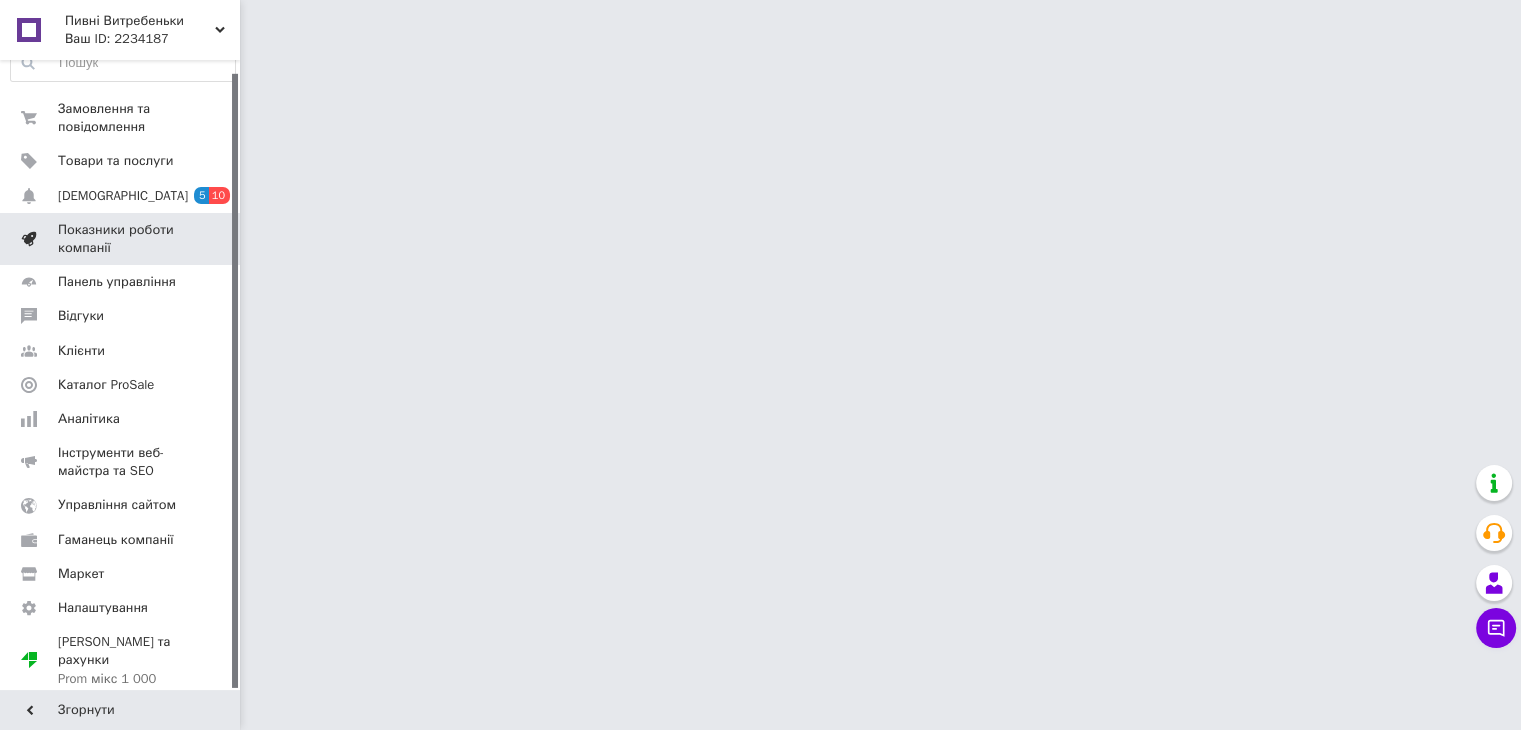 scroll, scrollTop: 12, scrollLeft: 0, axis: vertical 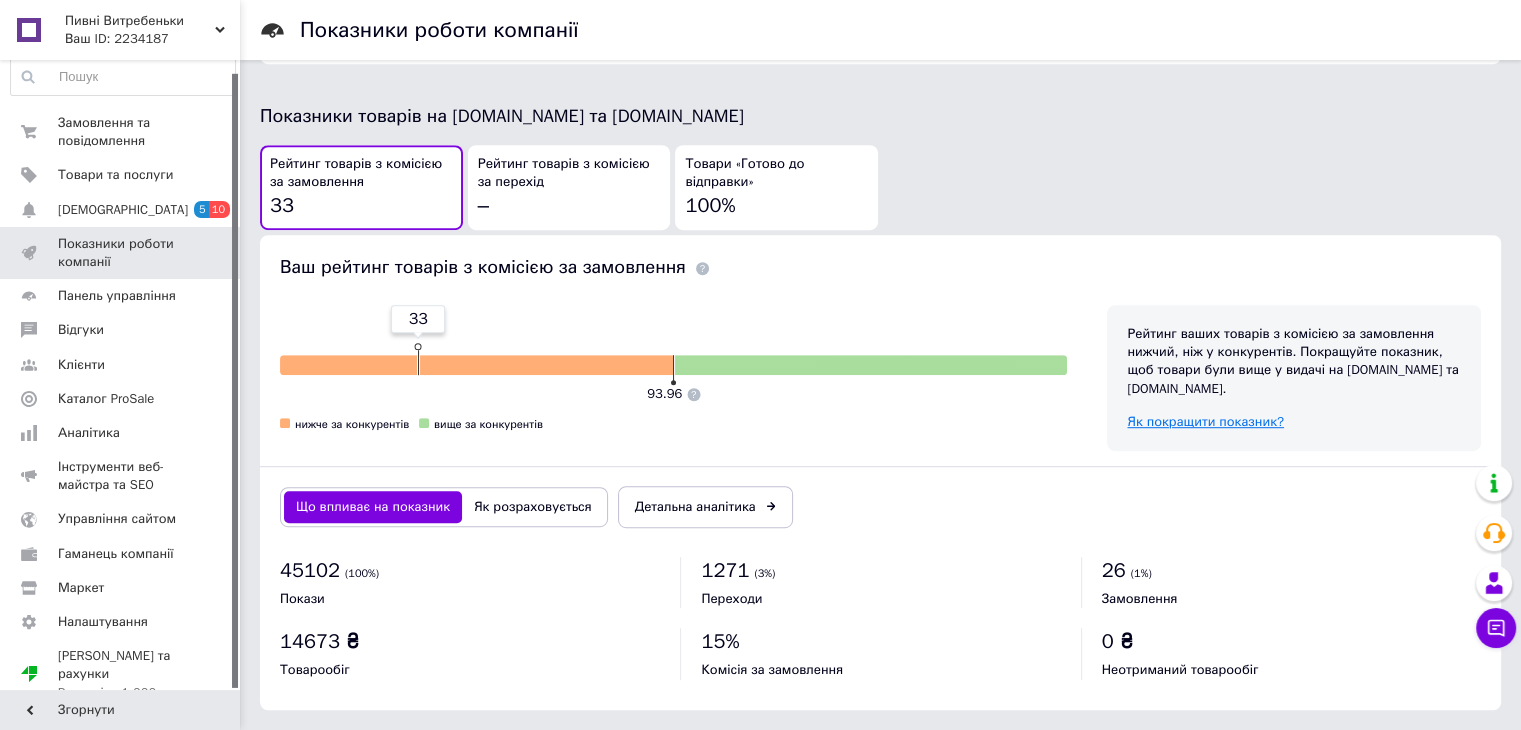 click on "Як покращити показник?" at bounding box center (1205, 421) 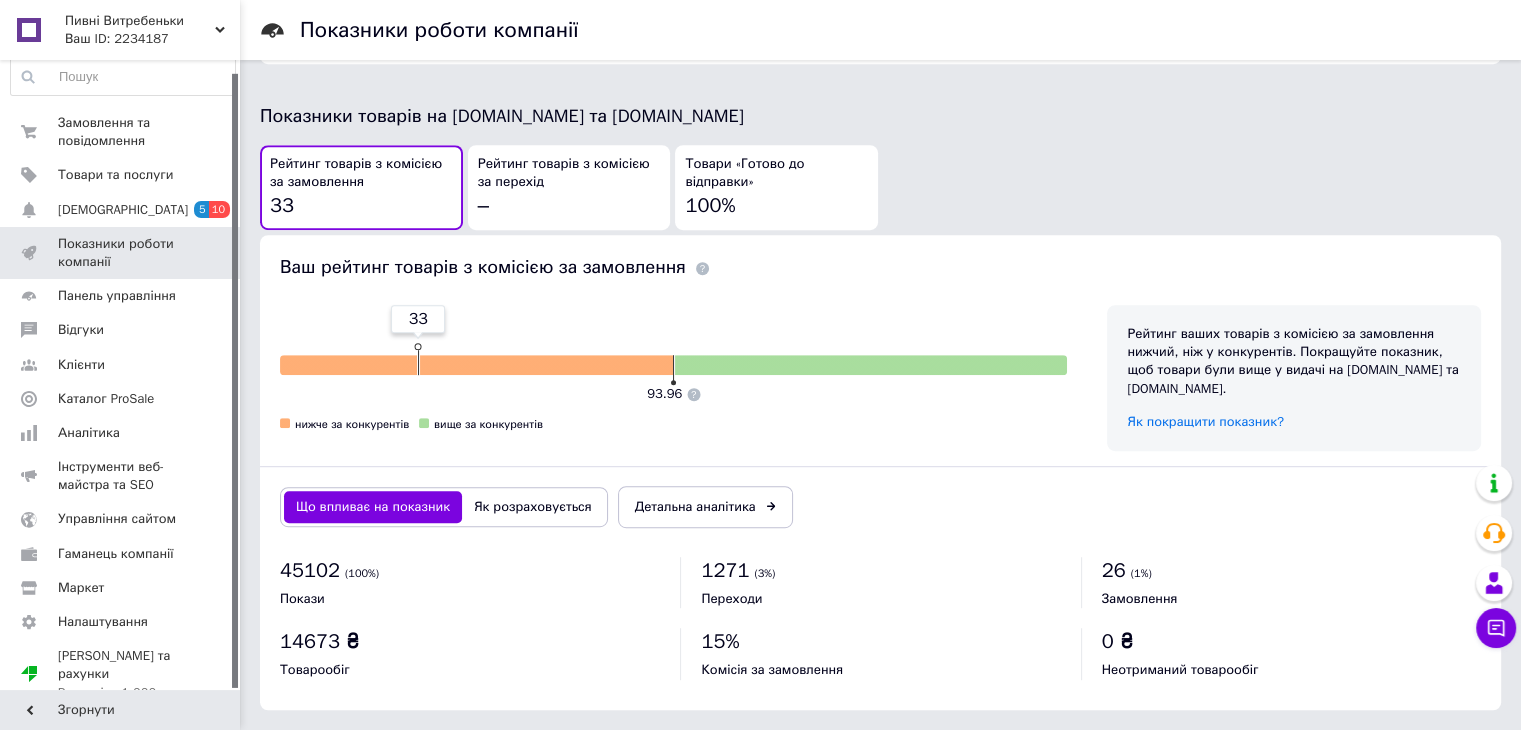 click on "Рейтинг товарів з комісією за перехід –" at bounding box center [569, 187] 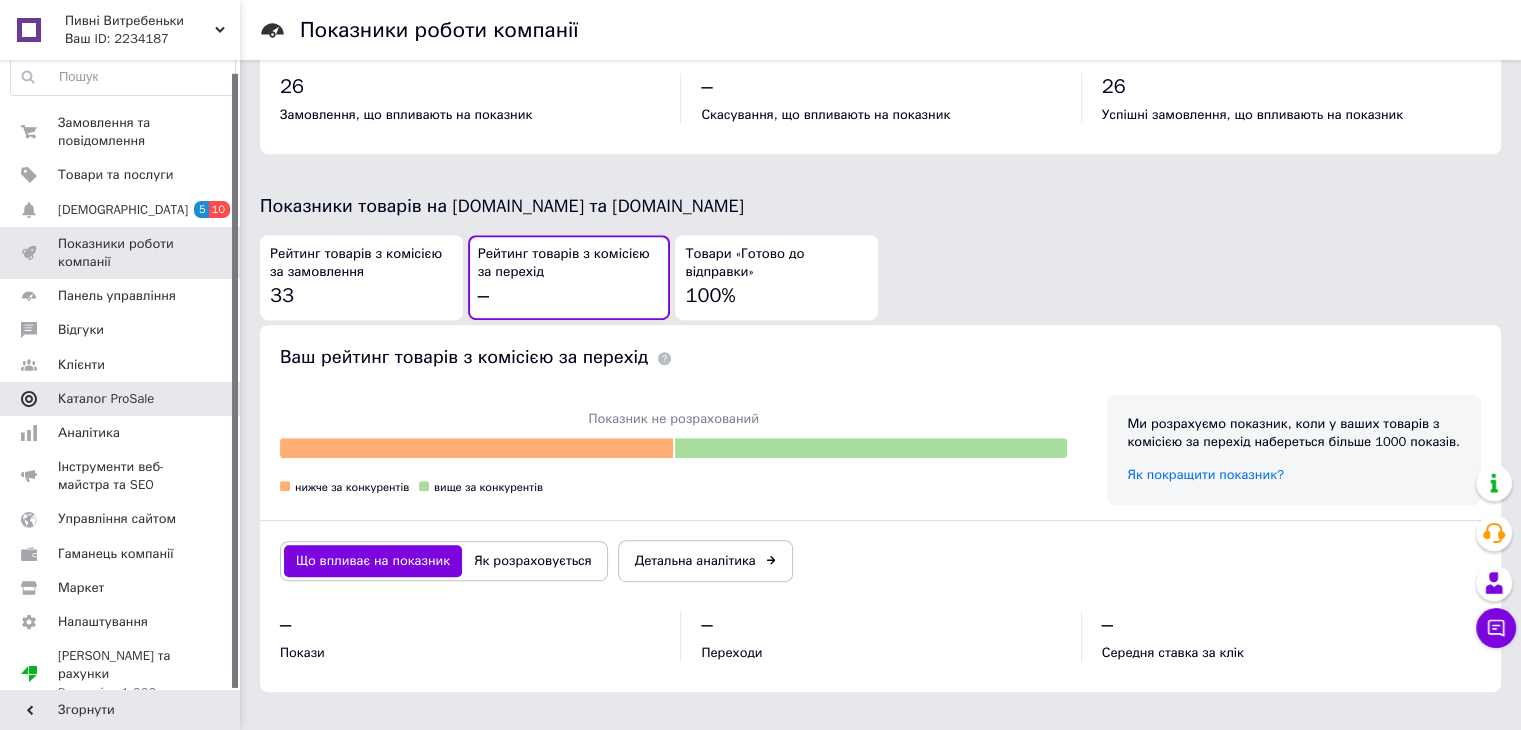 click on "Каталог ProSale" at bounding box center [106, 399] 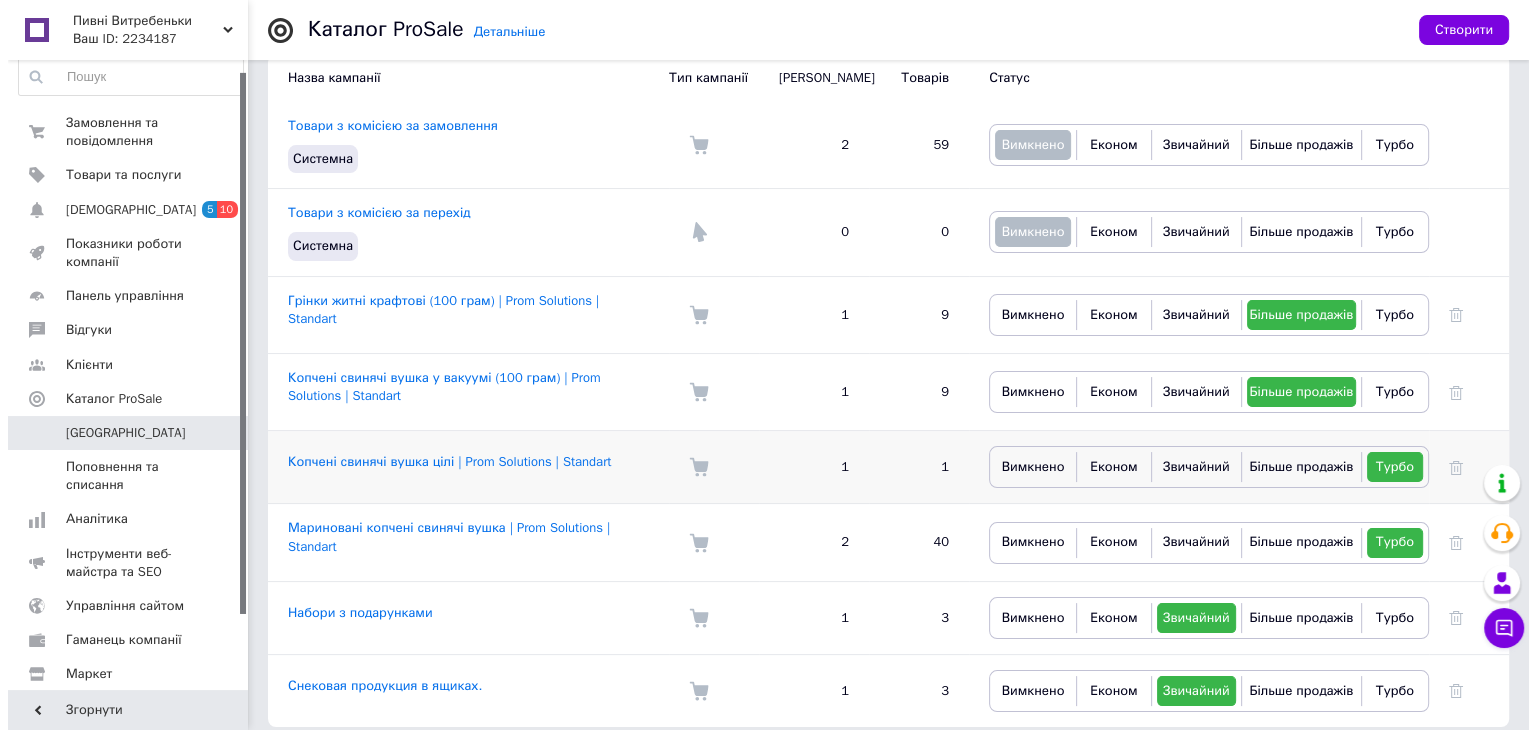 scroll, scrollTop: 200, scrollLeft: 0, axis: vertical 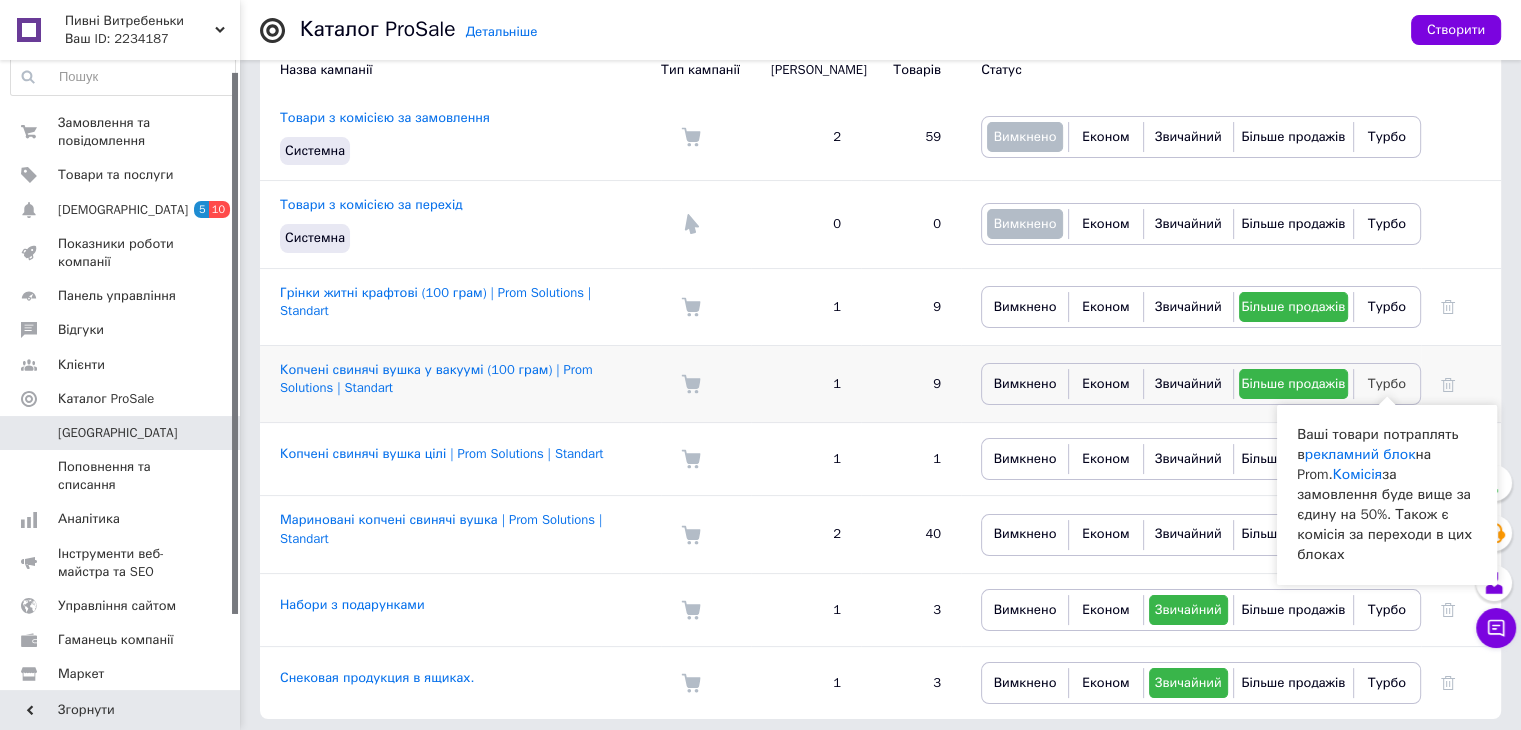 click on "Турбо" at bounding box center (1387, 383) 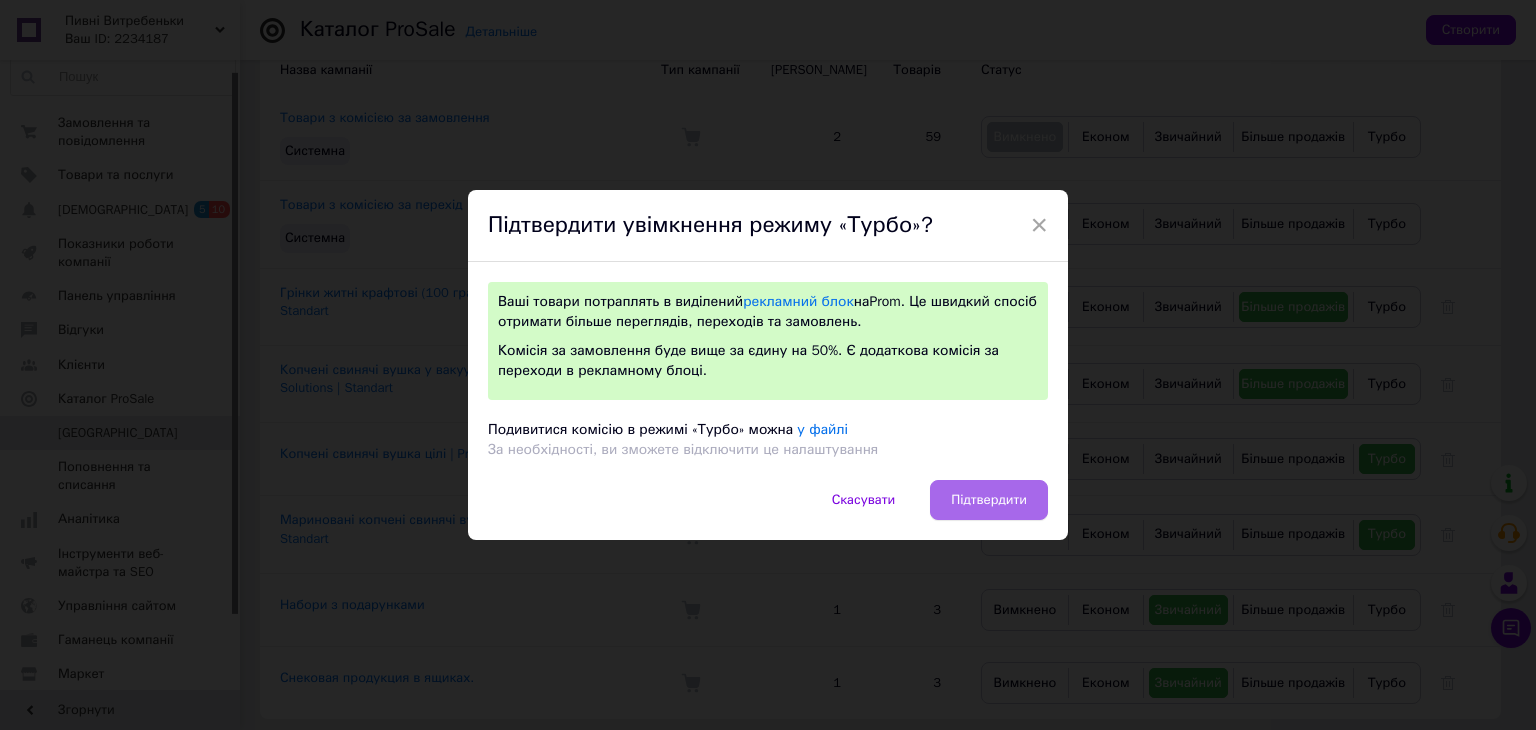 click on "Підтвердити" at bounding box center (989, 500) 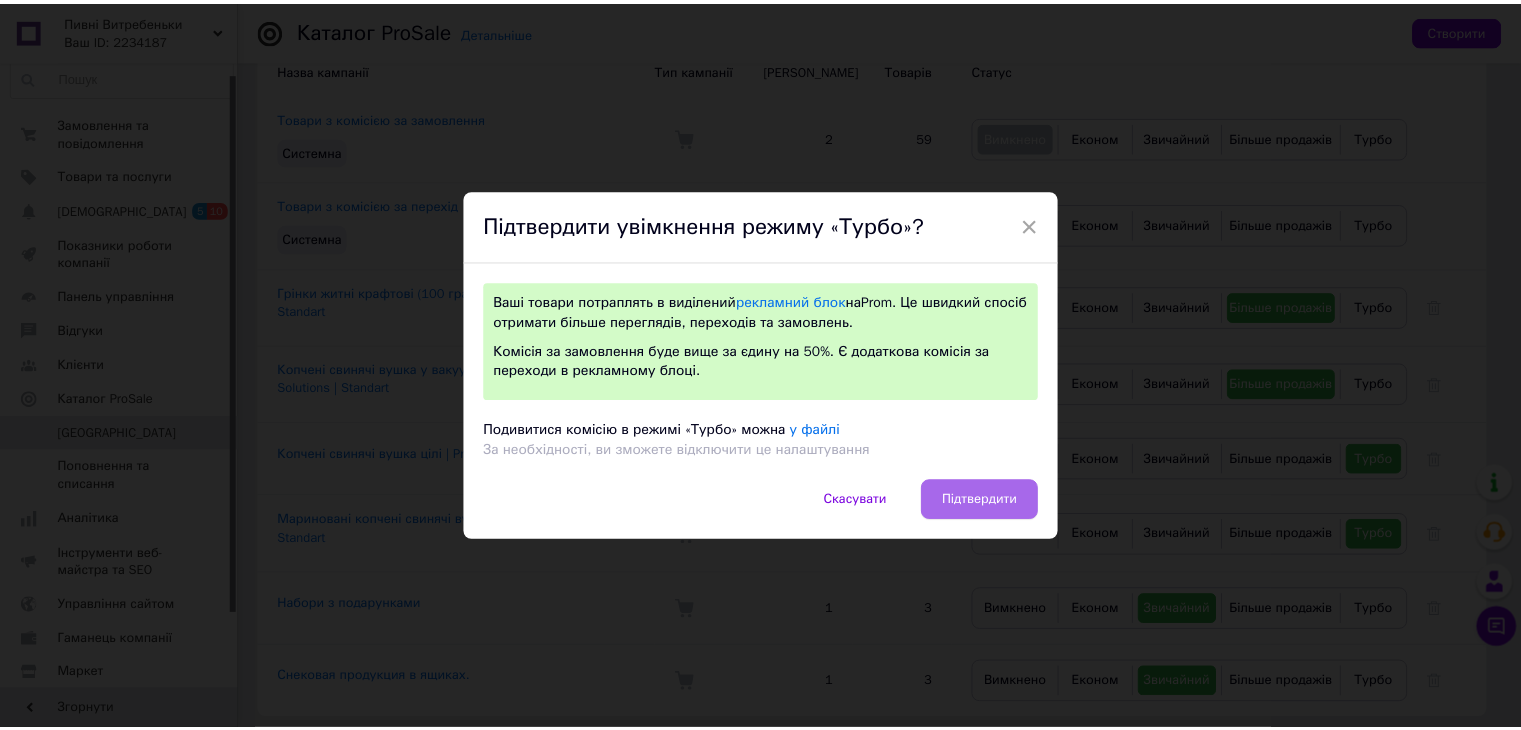 scroll, scrollTop: 196, scrollLeft: 0, axis: vertical 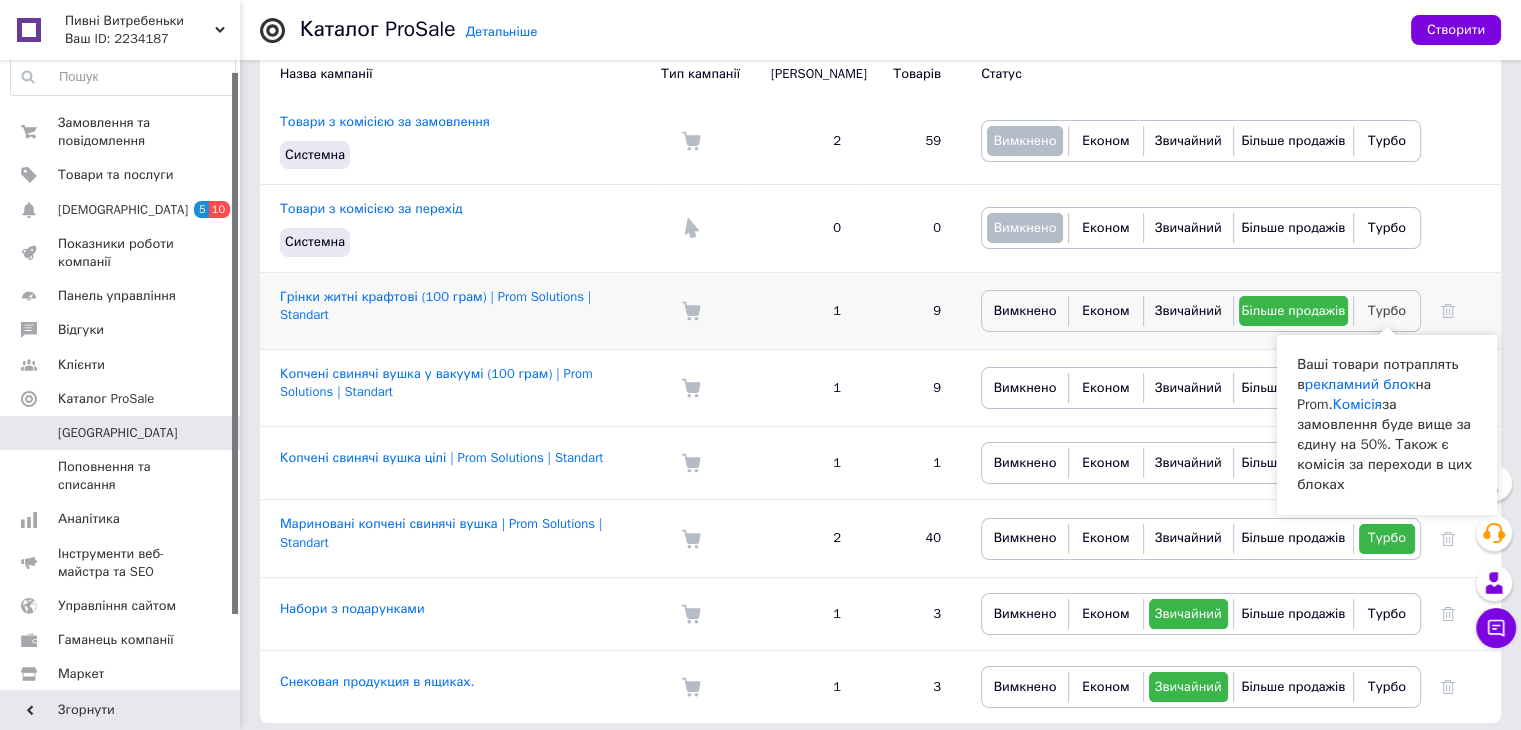 click on "Турбо" at bounding box center (1387, 310) 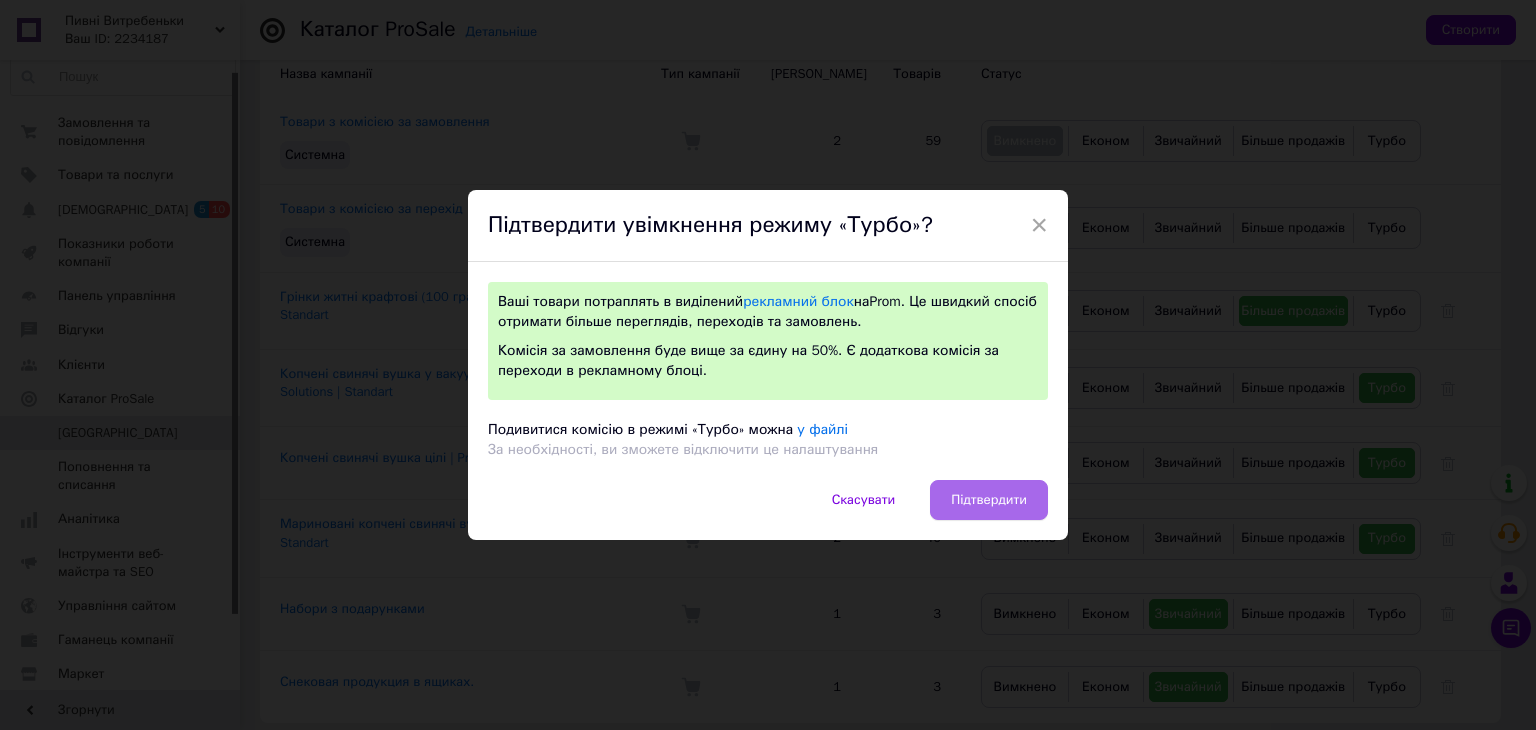 click on "Підтвердити" at bounding box center (989, 500) 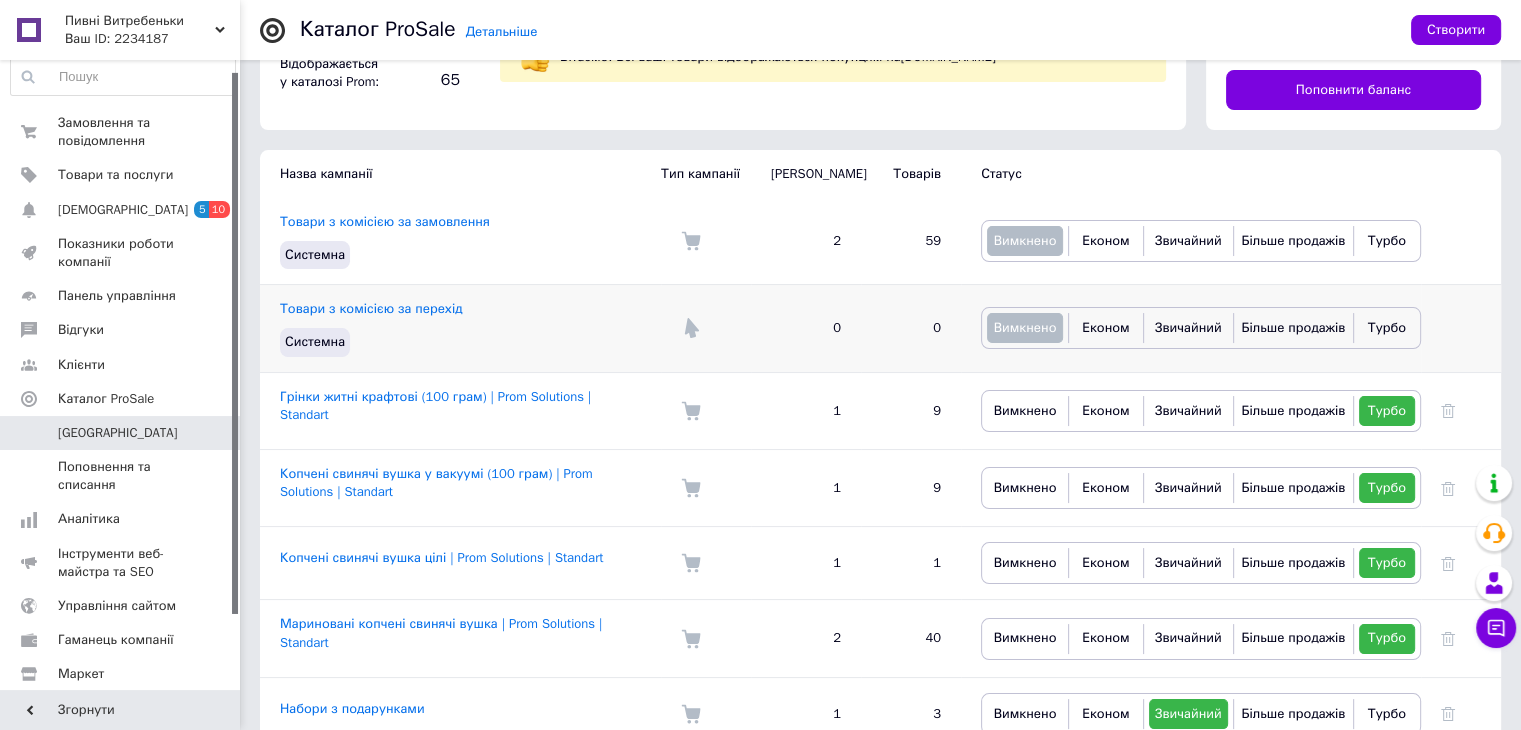 scroll, scrollTop: 196, scrollLeft: 0, axis: vertical 